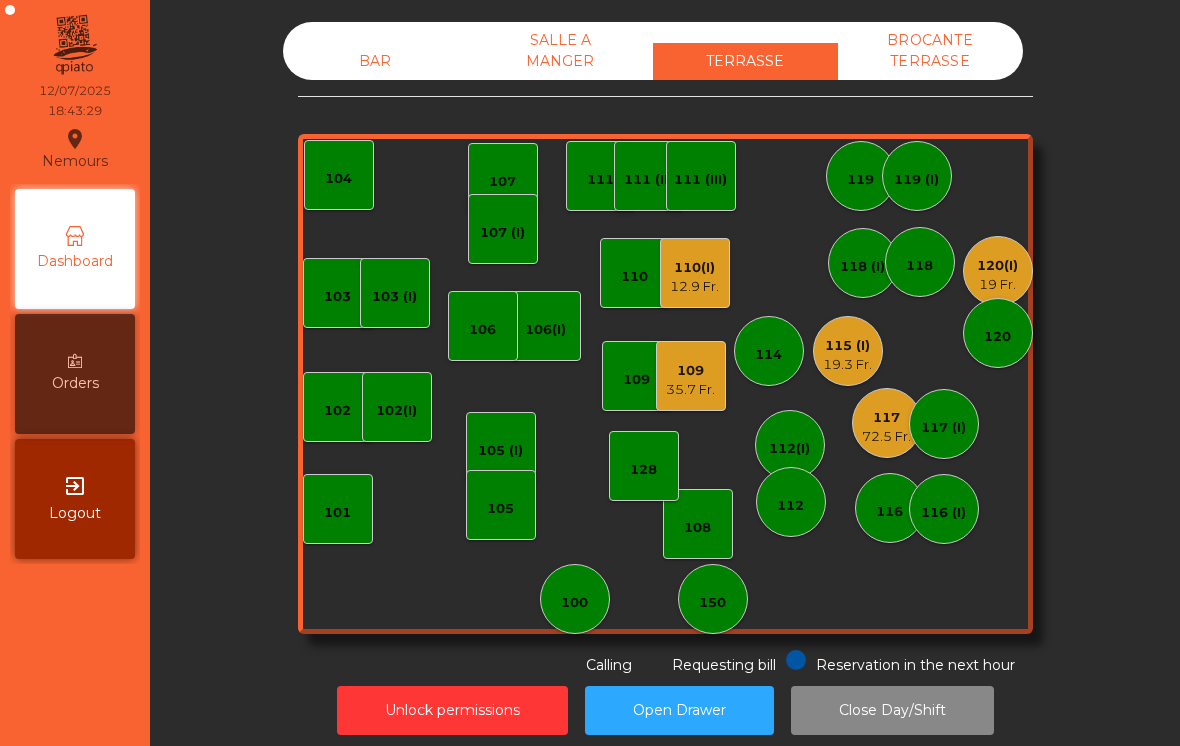 scroll, scrollTop: 0, scrollLeft: 0, axis: both 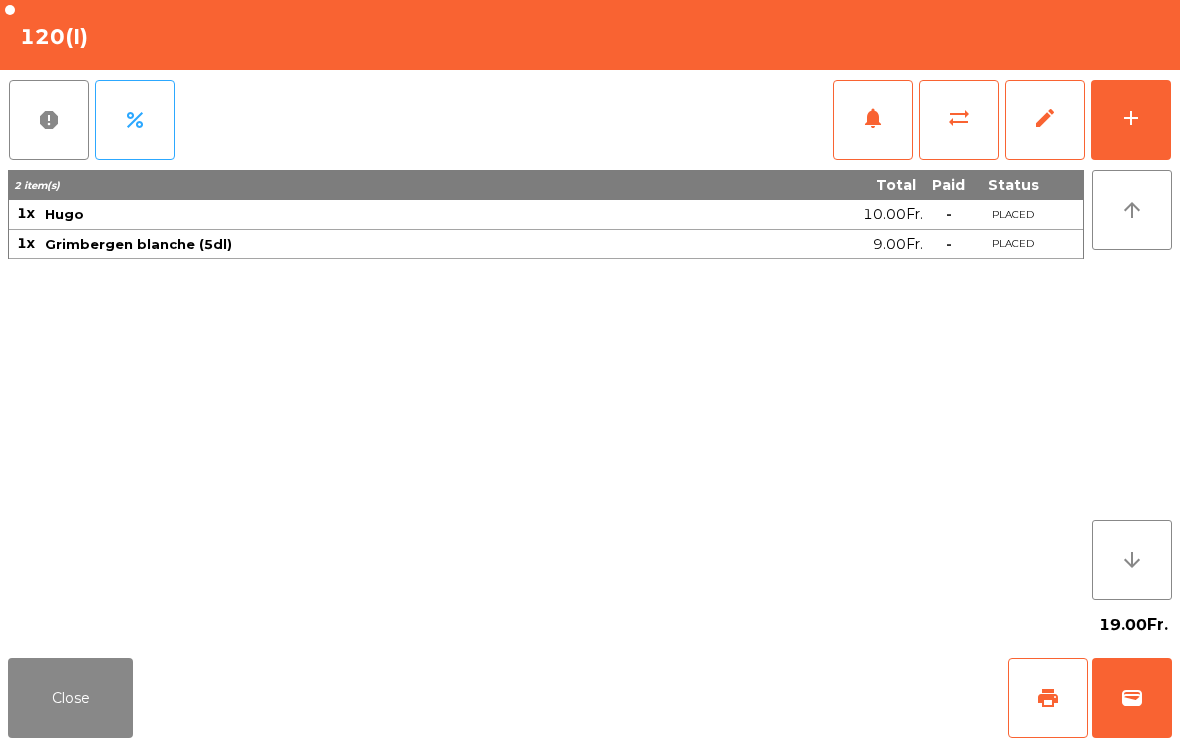 click on "add" 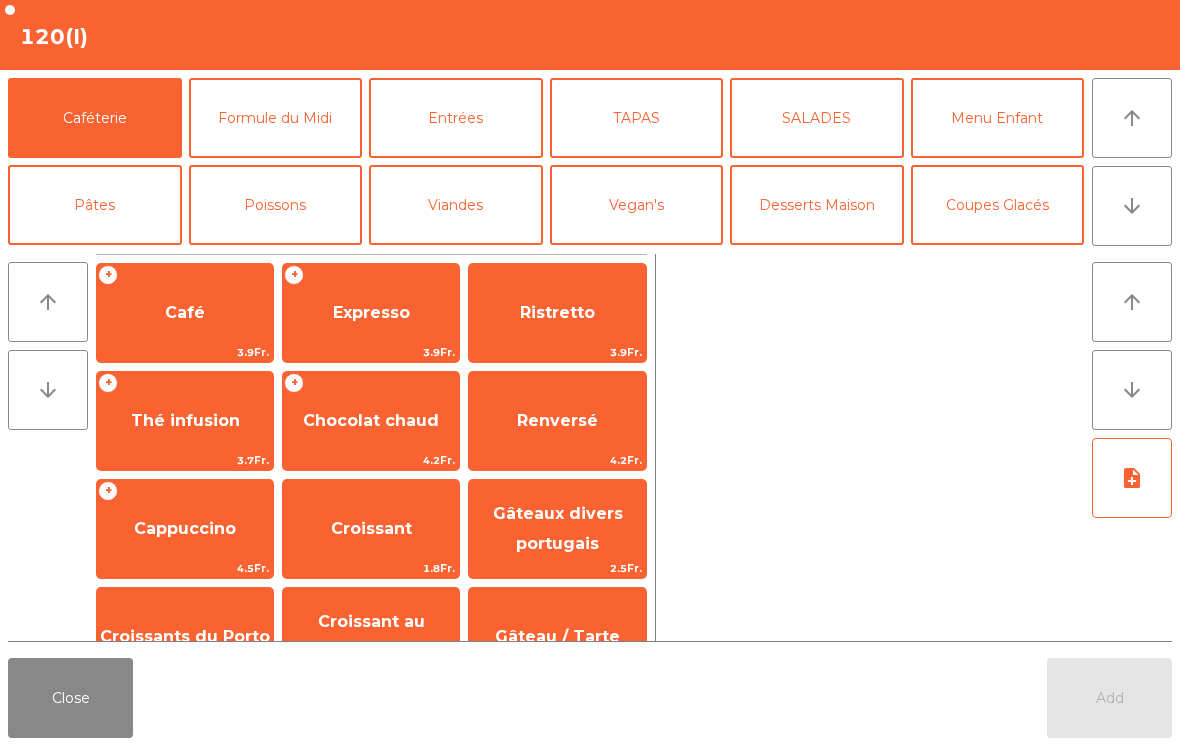 click on "arrow_downward" 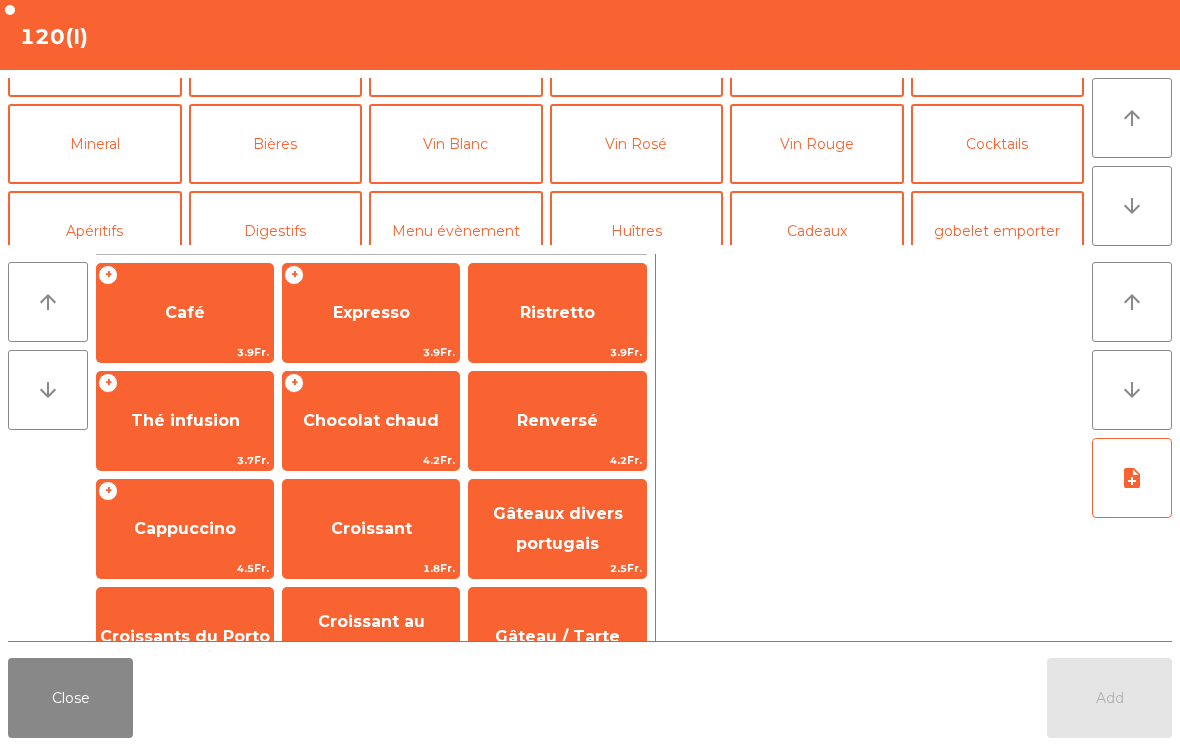 scroll, scrollTop: 174, scrollLeft: 0, axis: vertical 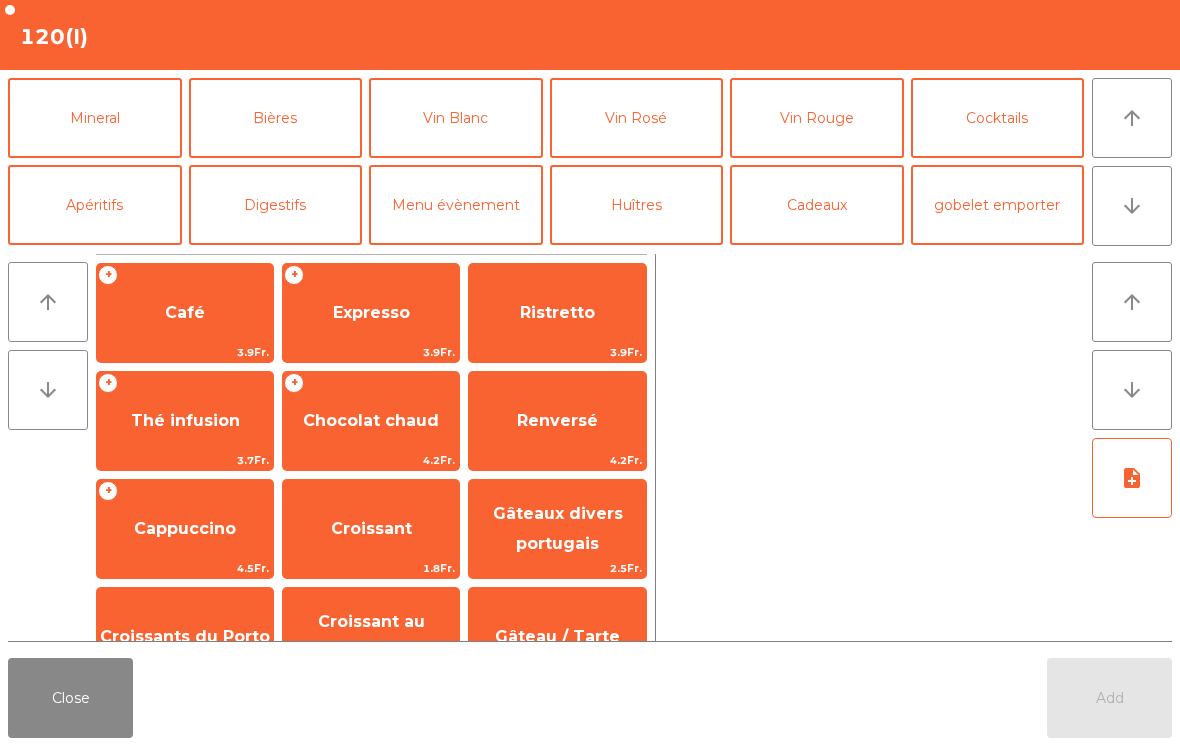 click on "Cocktails" 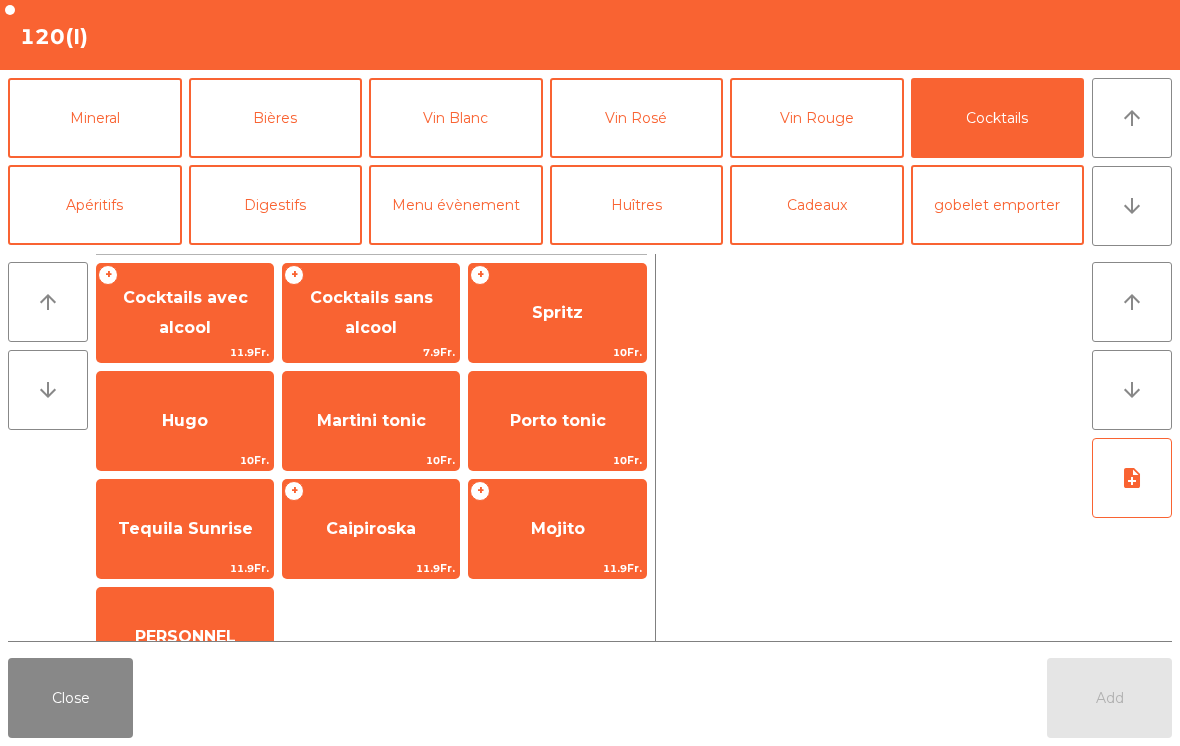 click on "Hugo" 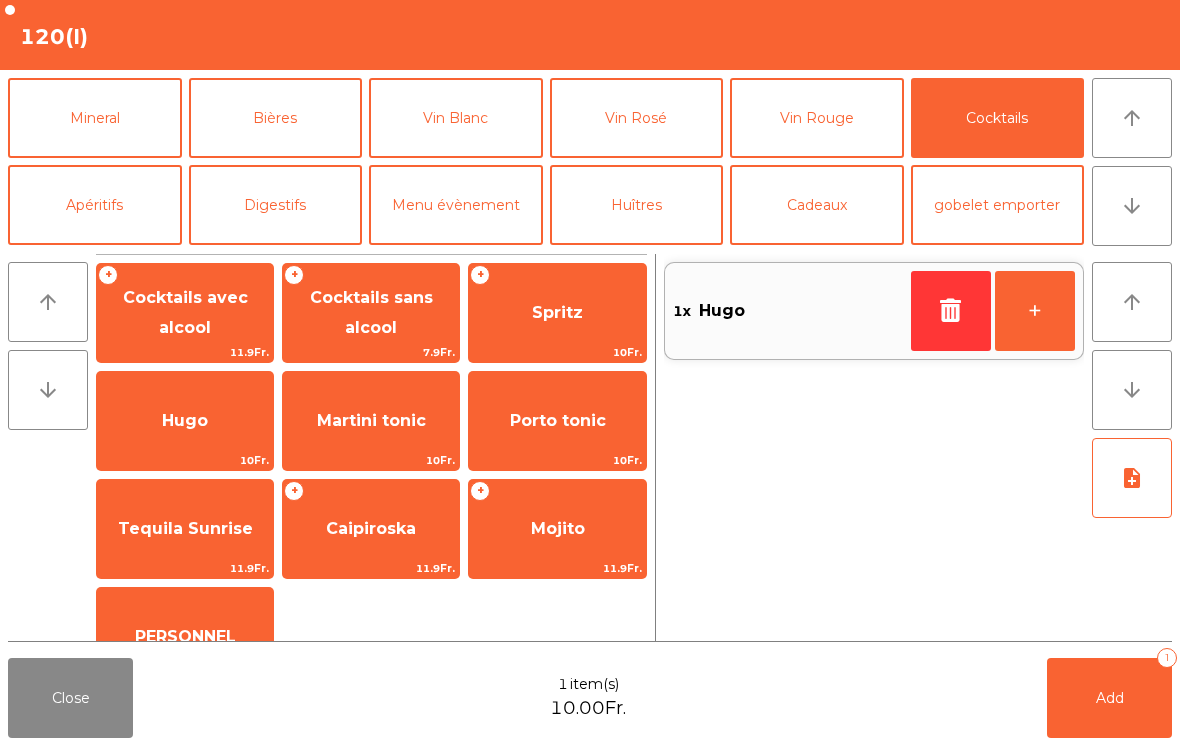 click on "Vin Blanc" 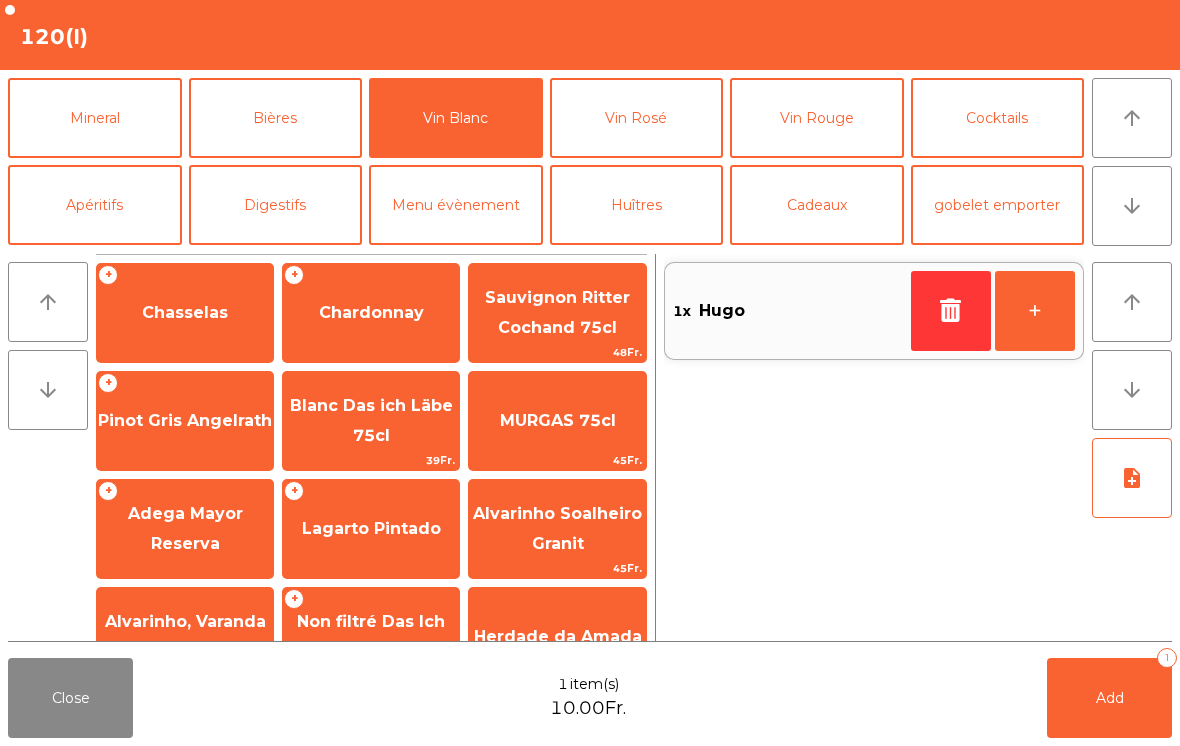 click on "Chardonnay" 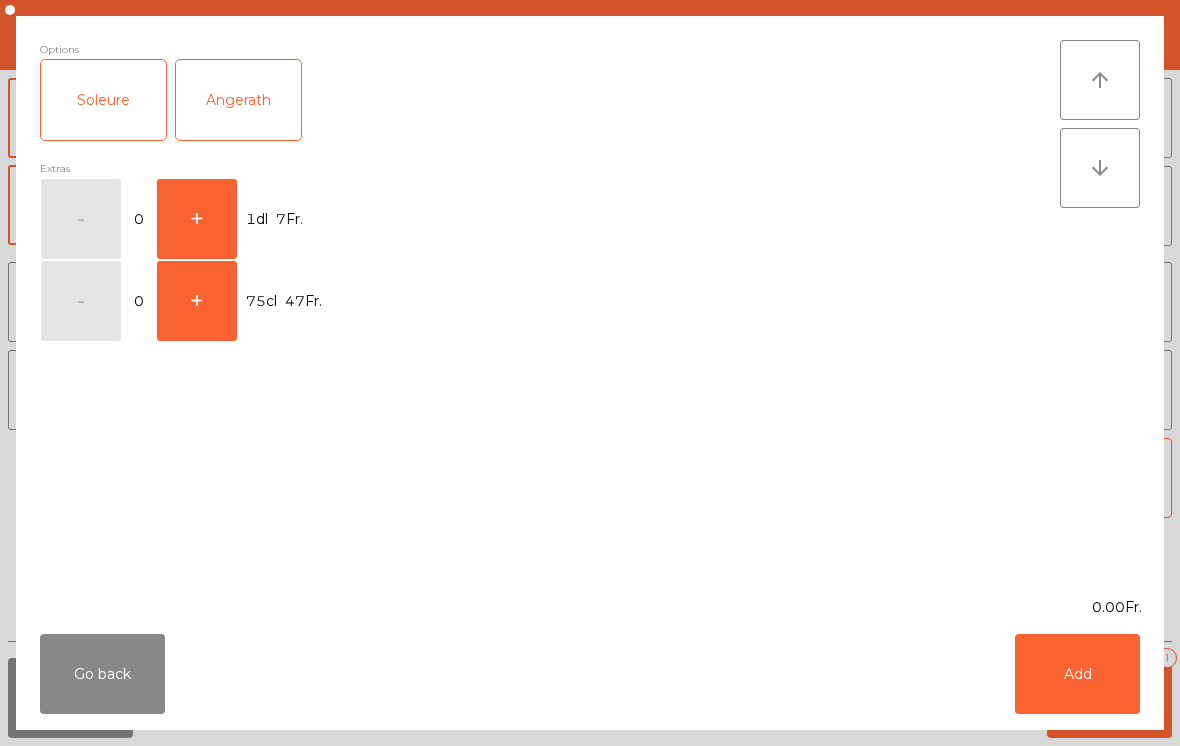 click on "+" 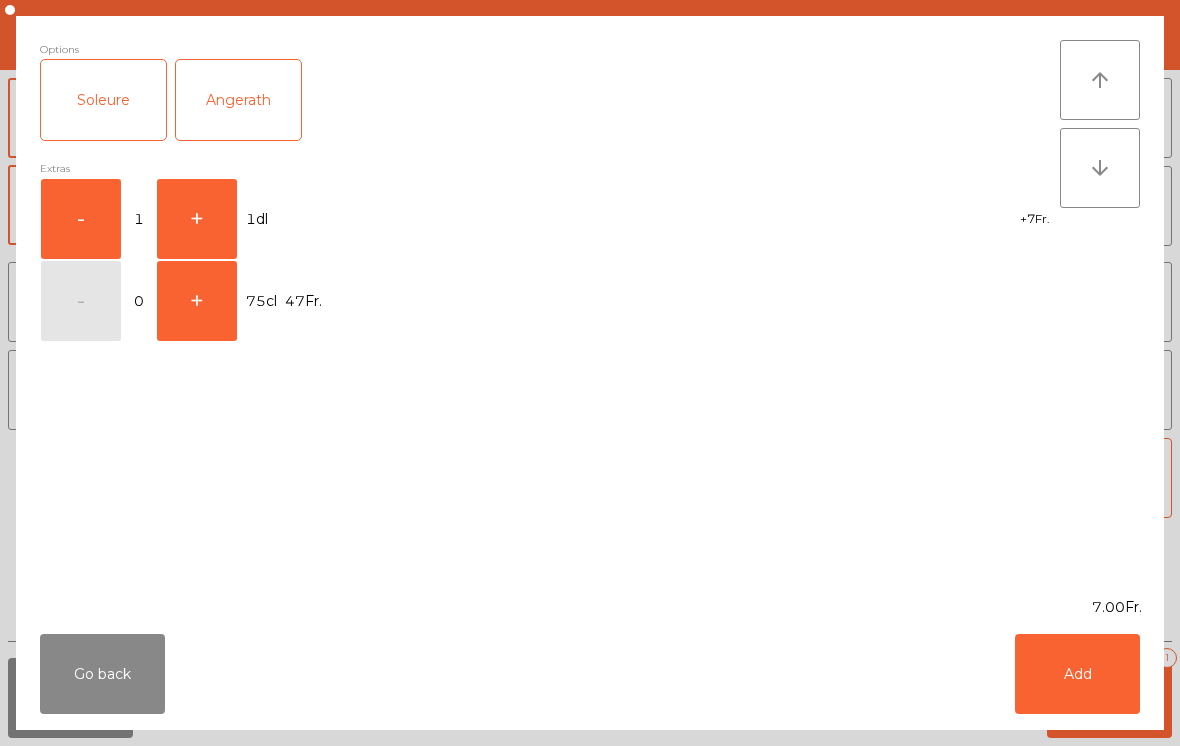 click on "Add" 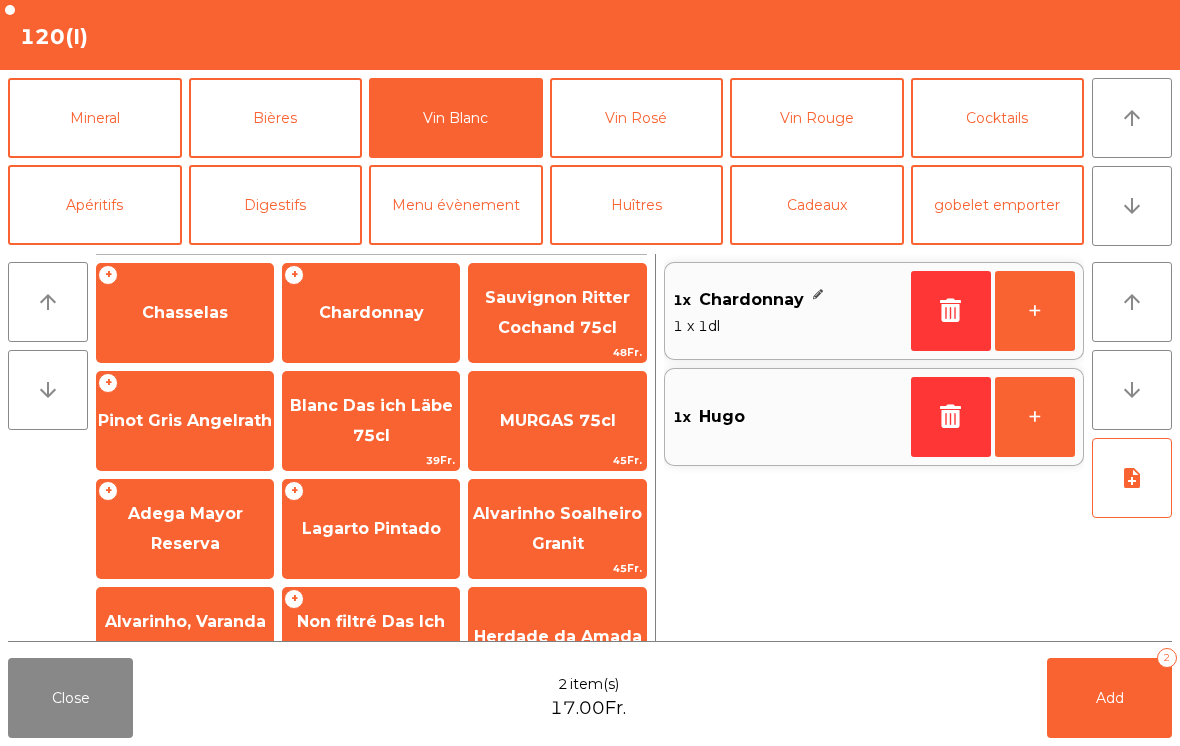 click on "Mineral" 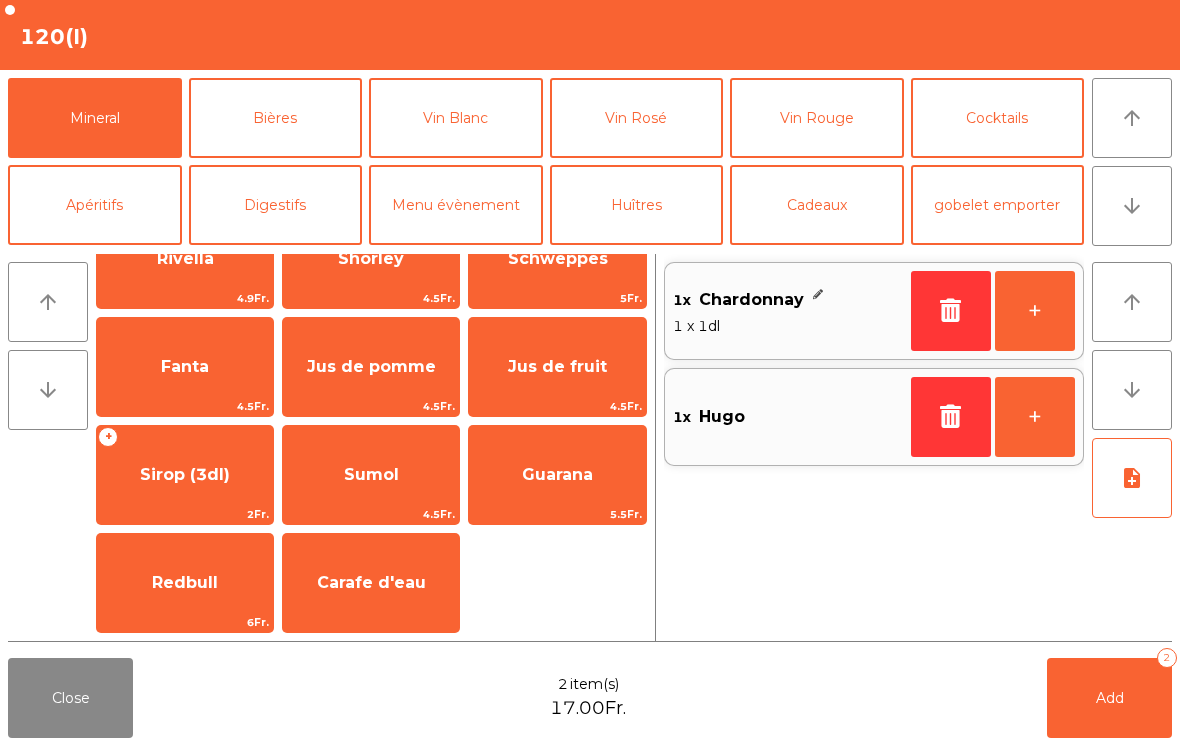 scroll, scrollTop: 486, scrollLeft: 0, axis: vertical 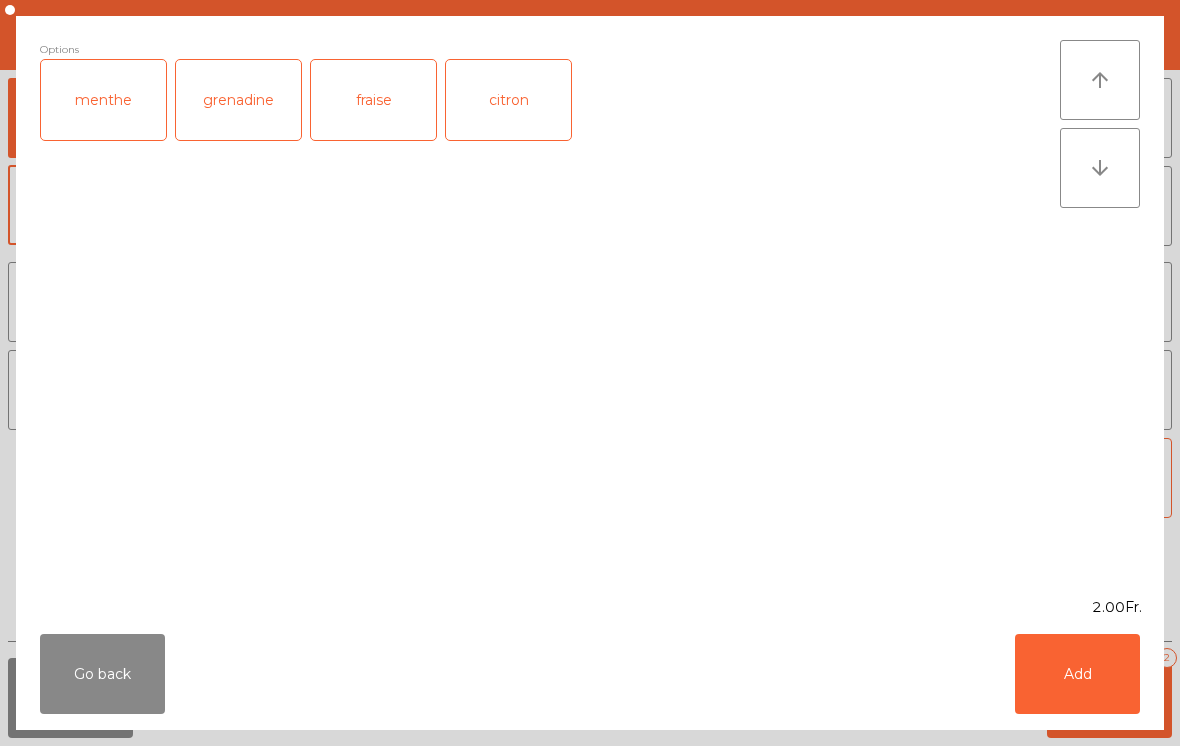 click on "grenadine" 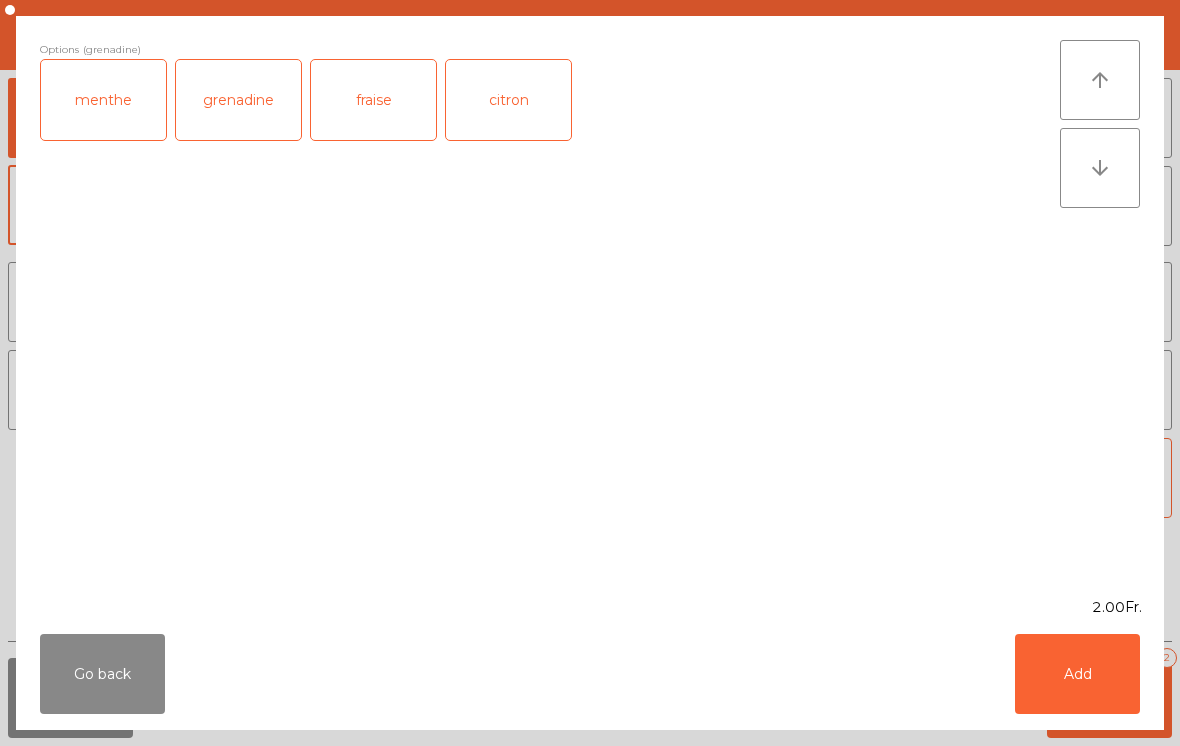 click on "Add" 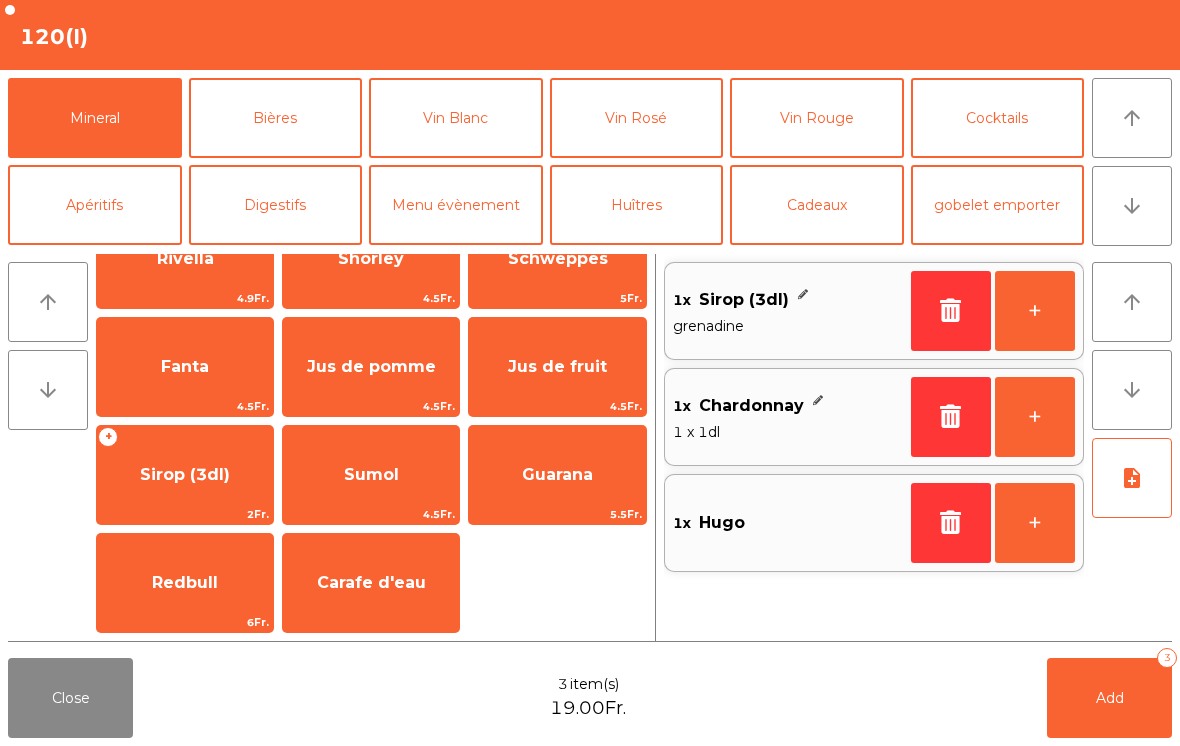 click on "Add   3" 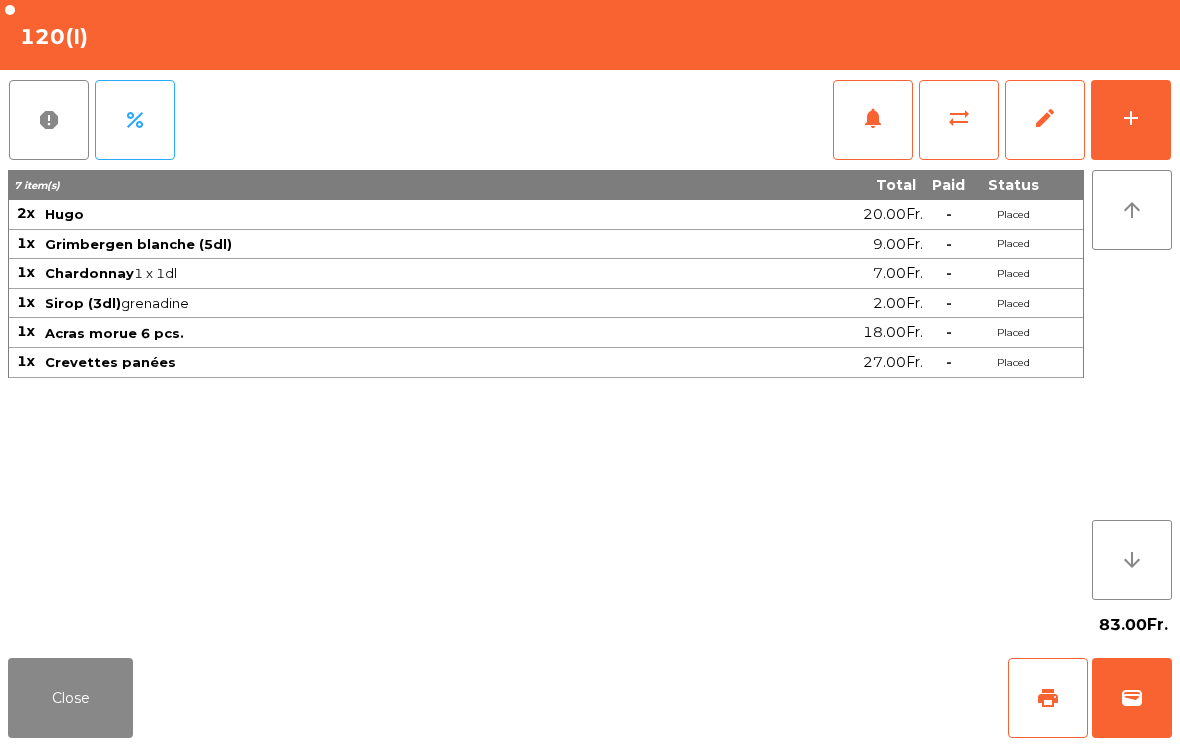 click on "Close" 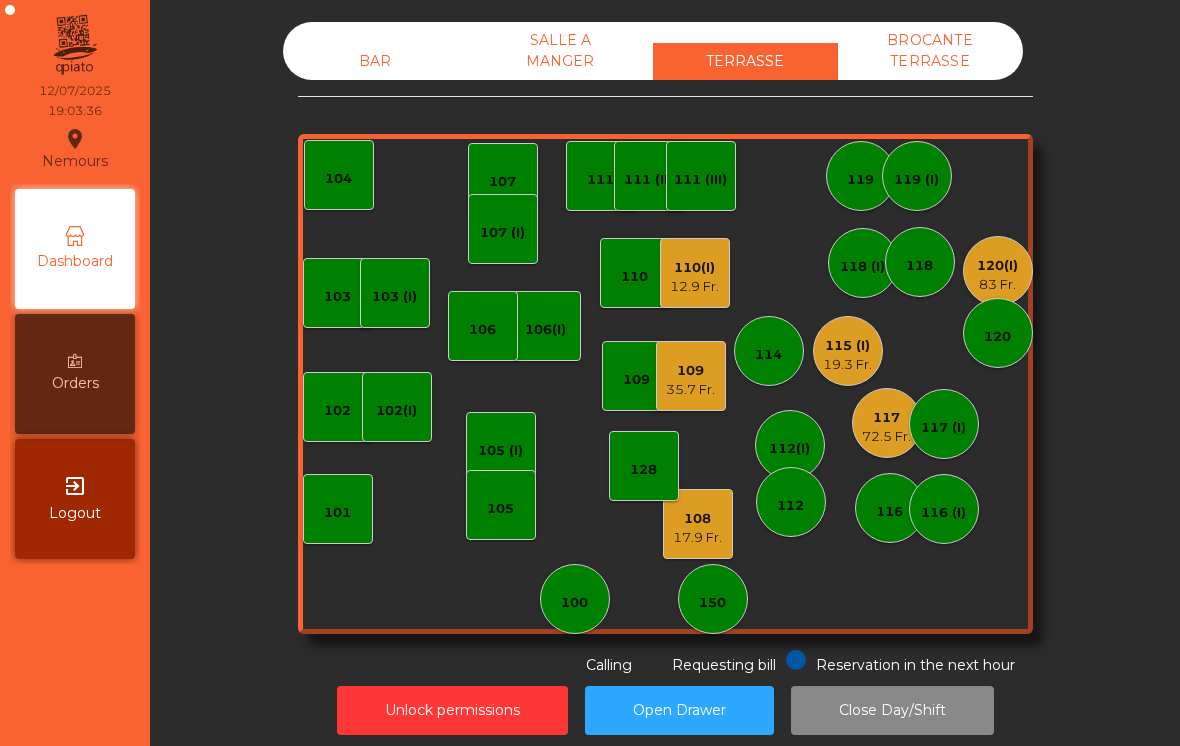 click on "102(I)" 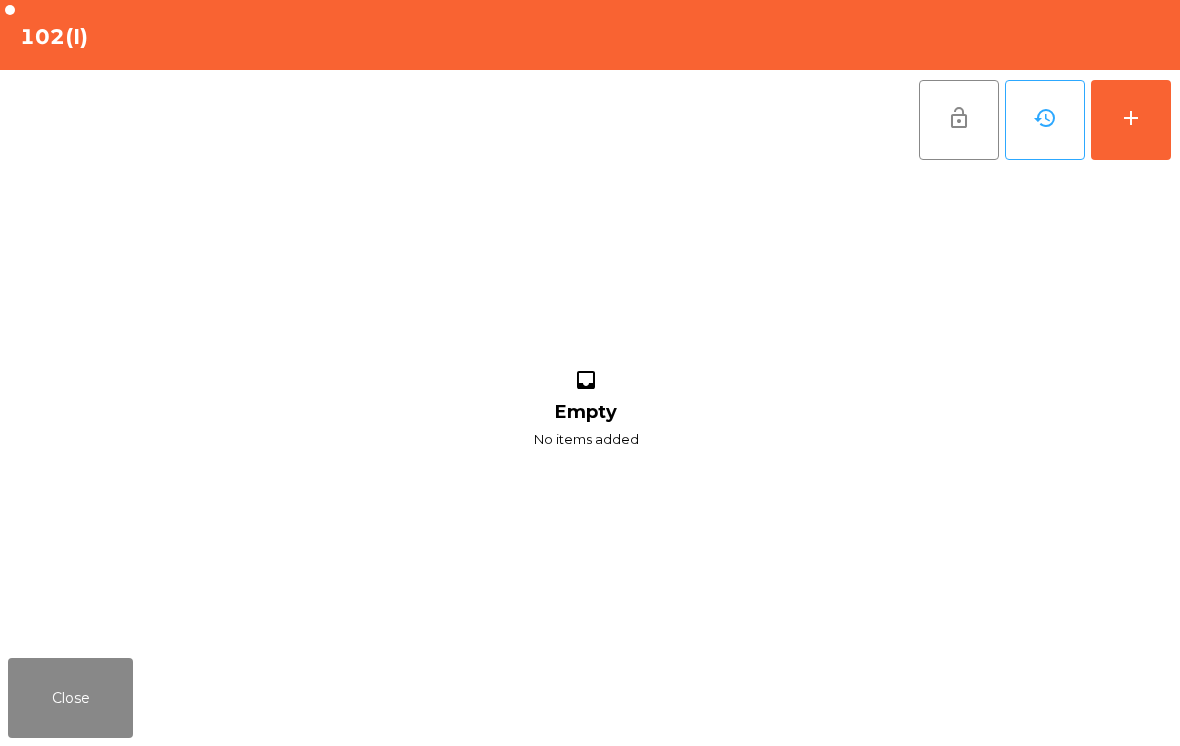 click on "add" 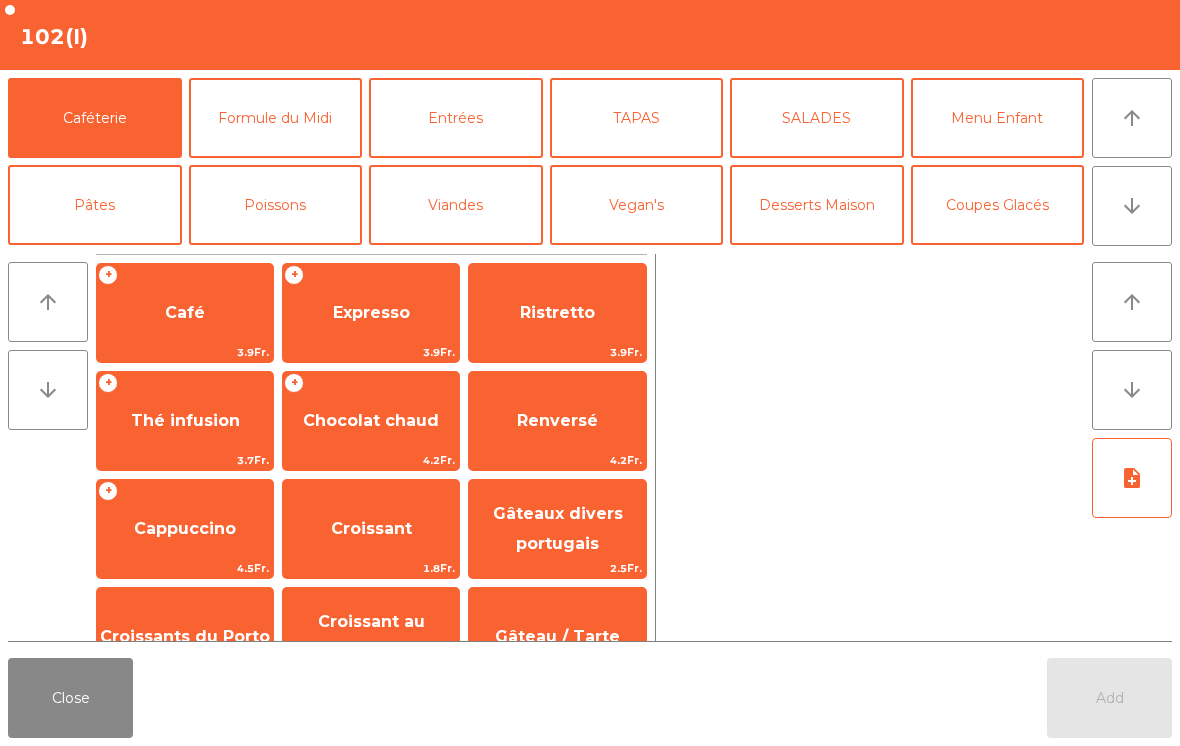 click on "Poissons" 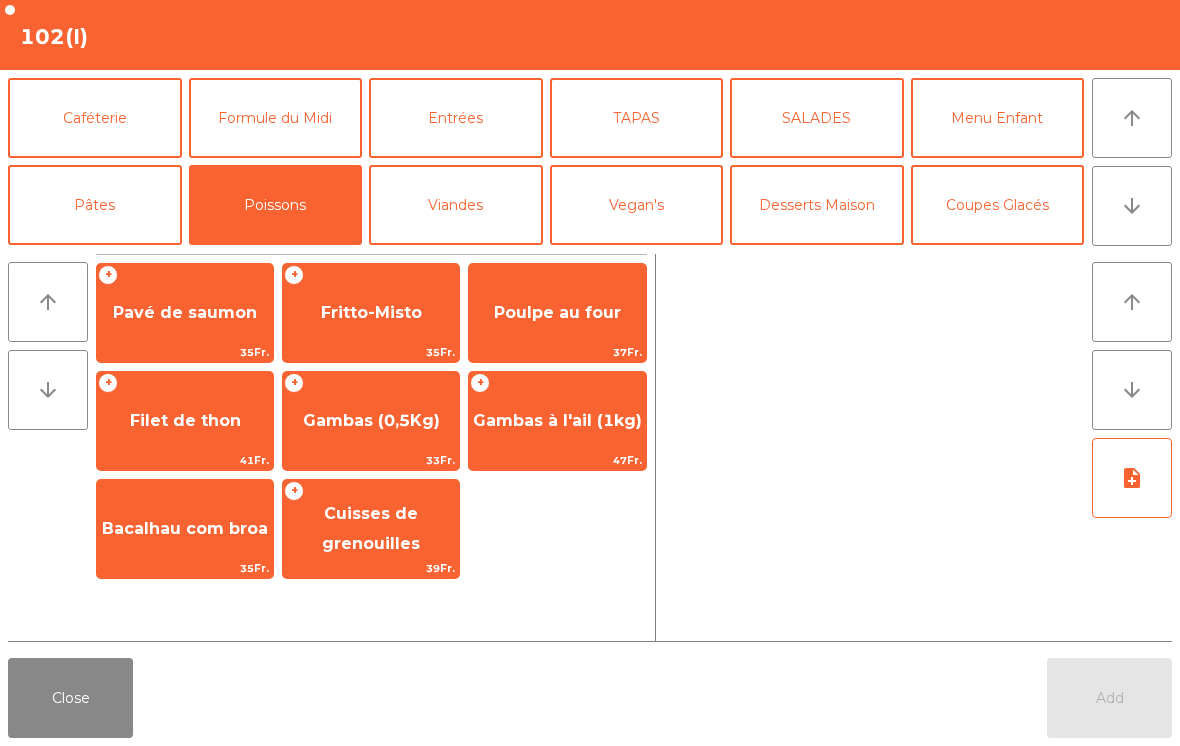 click on "Fritto-Misto" 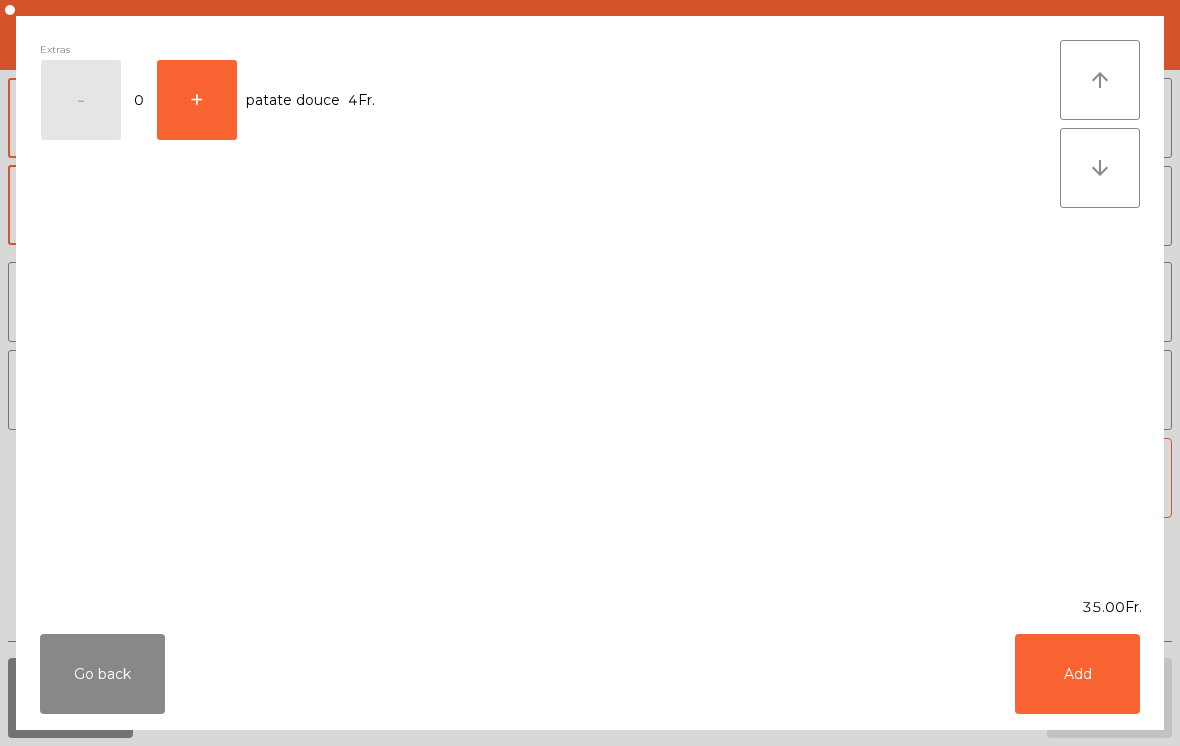 click on "Add" 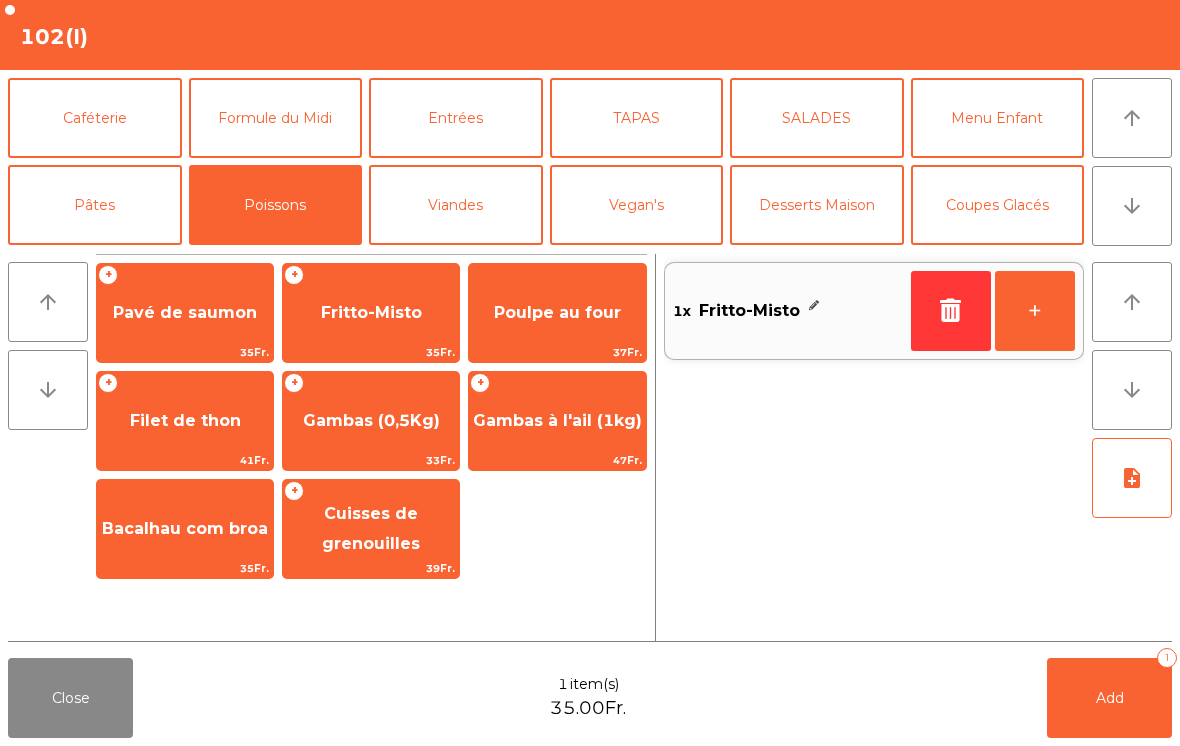 click on "Poulpe au four" 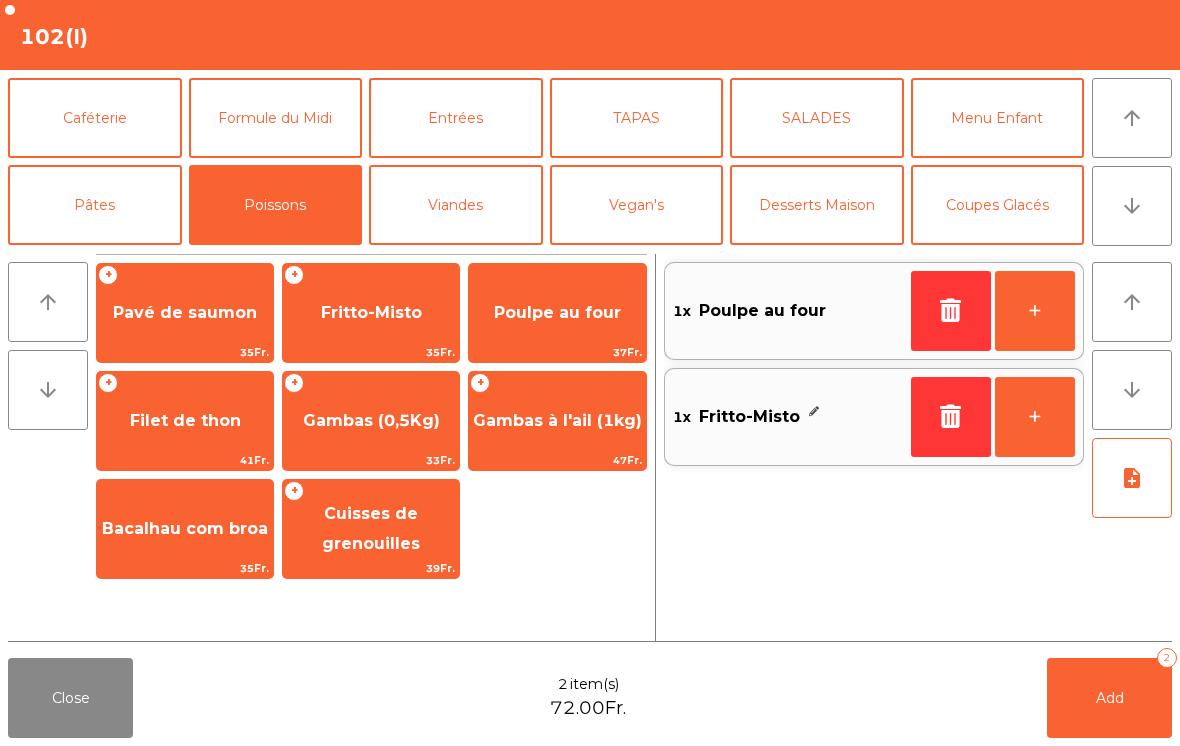 click on "arrow_downward" 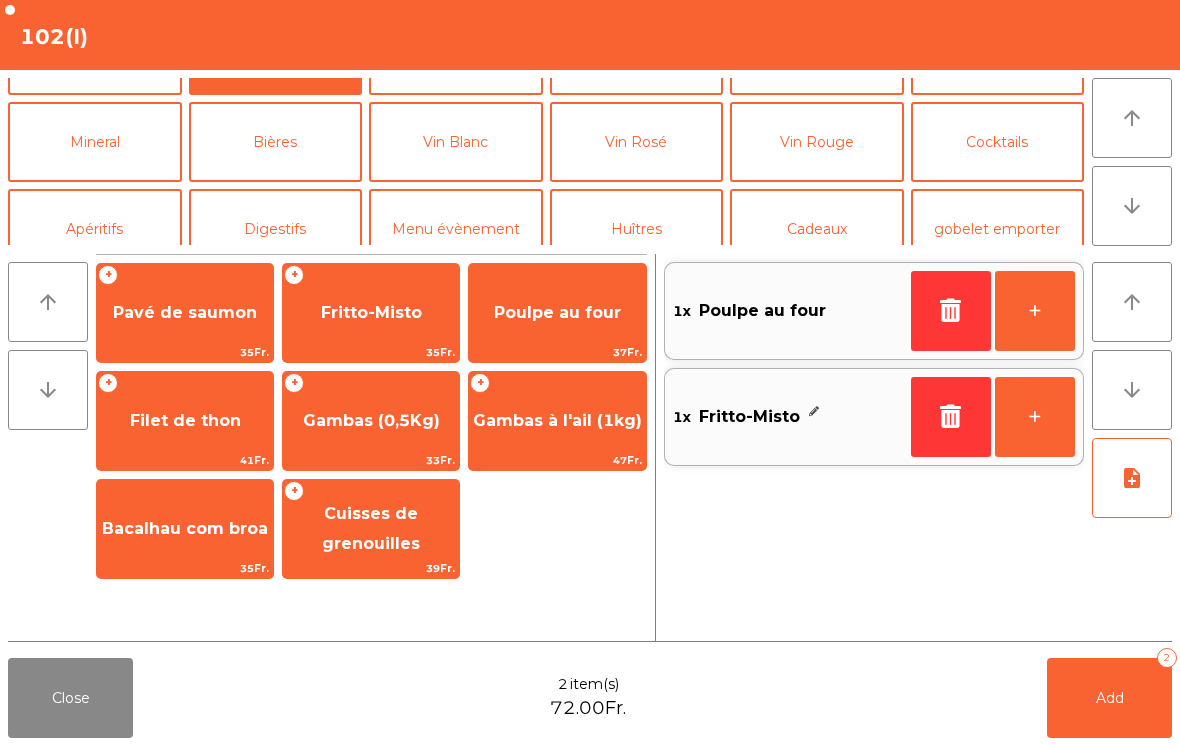 scroll, scrollTop: 174, scrollLeft: 0, axis: vertical 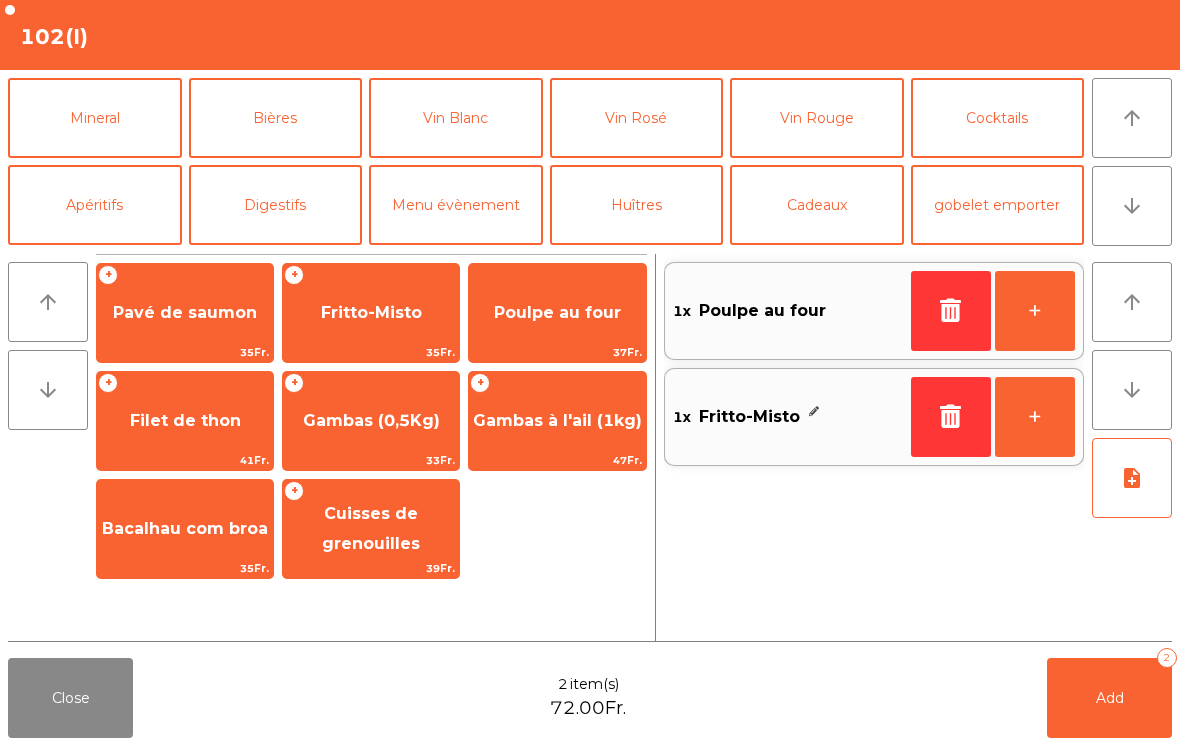 click on "Mineral" 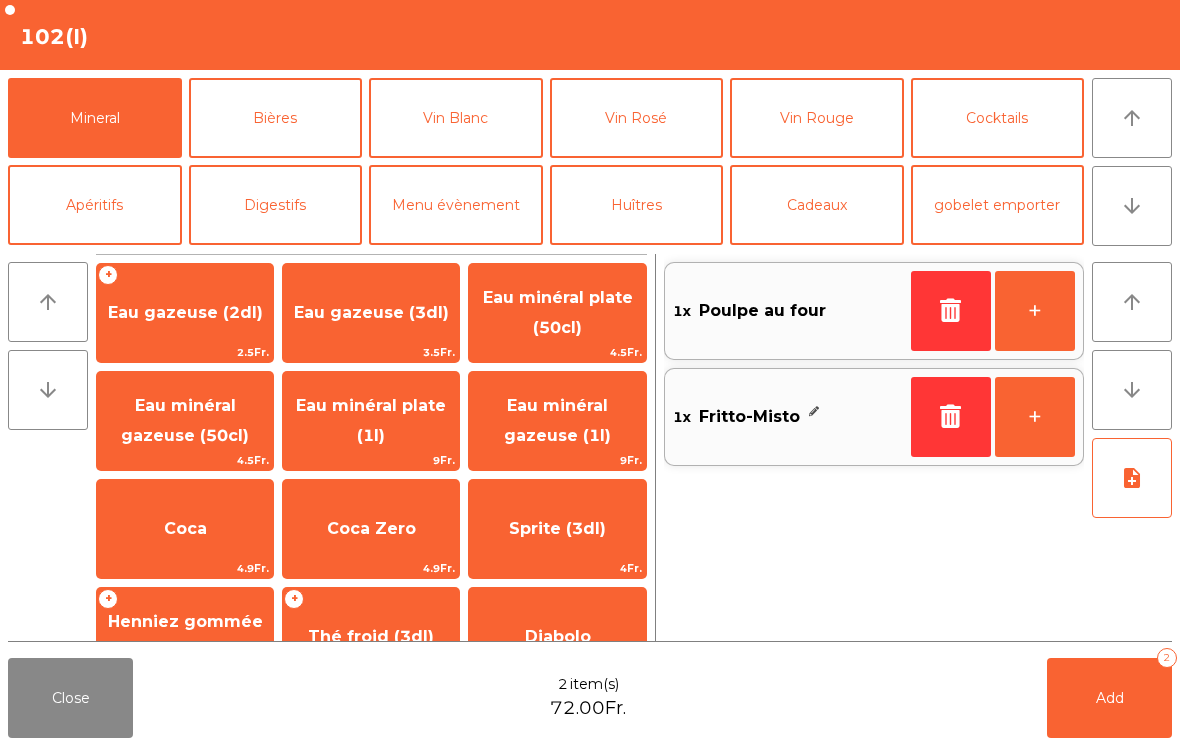 click on "Coca Zero" 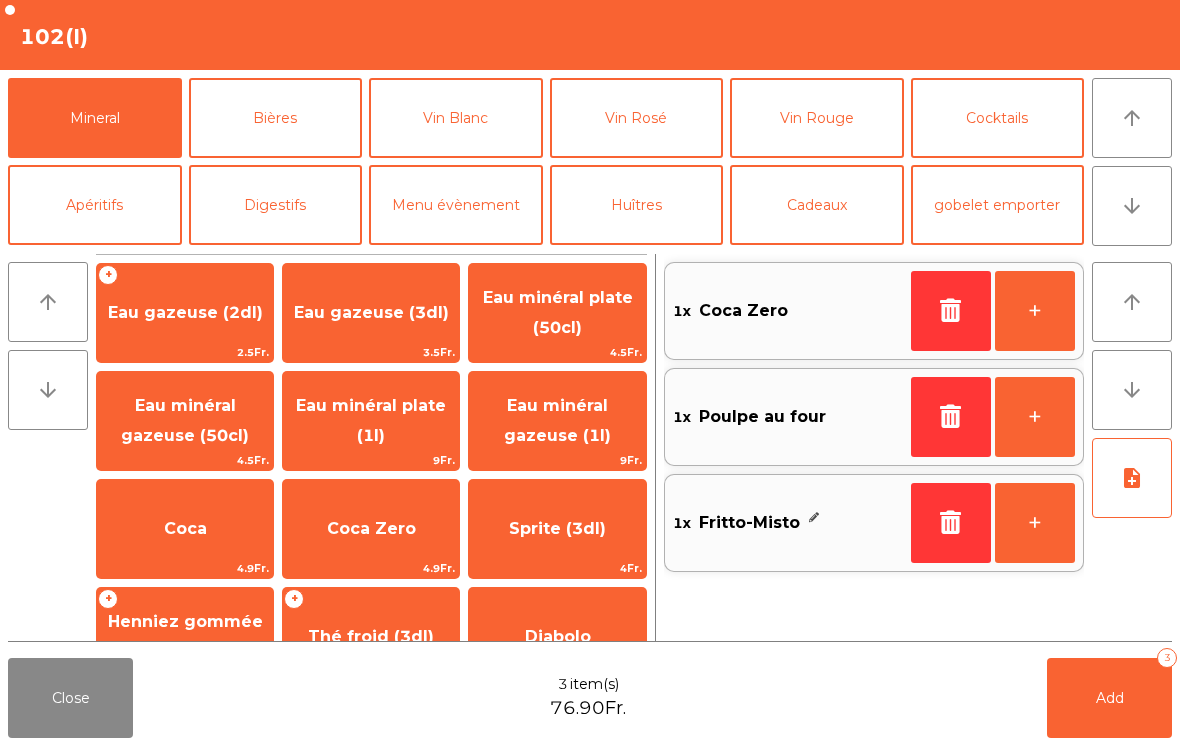click on "Bières" 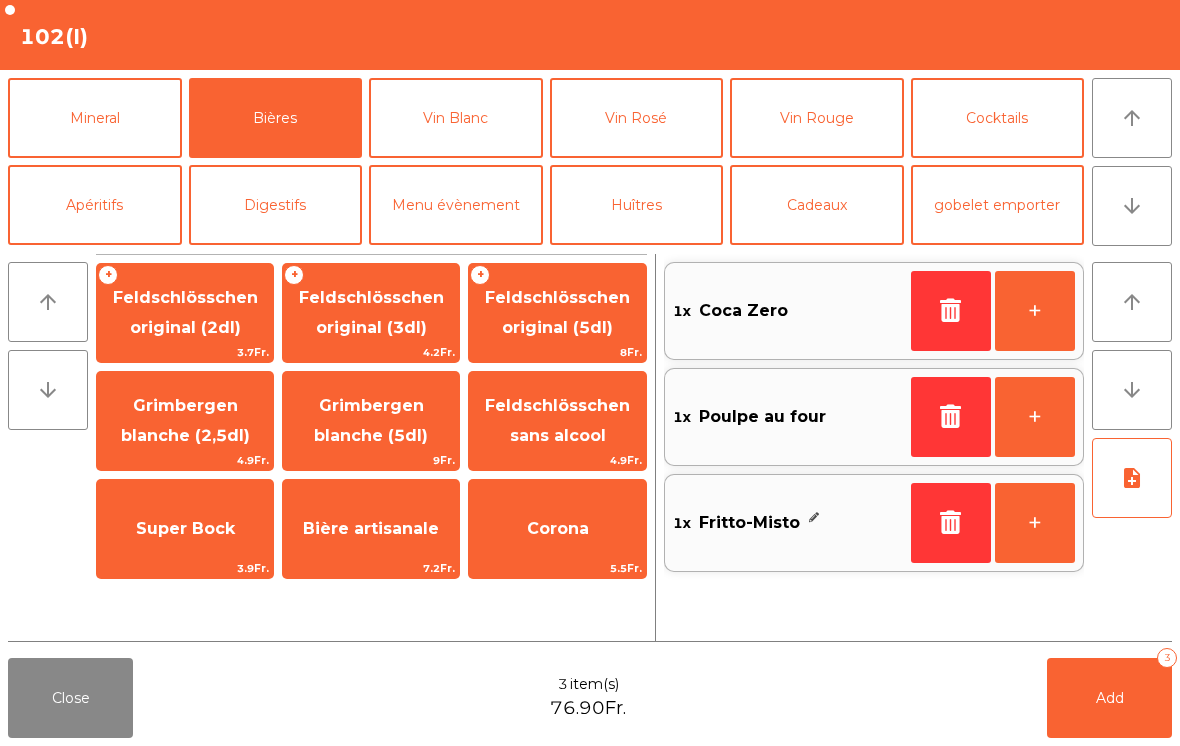 click on "Feldschlösschen original (5dl)" 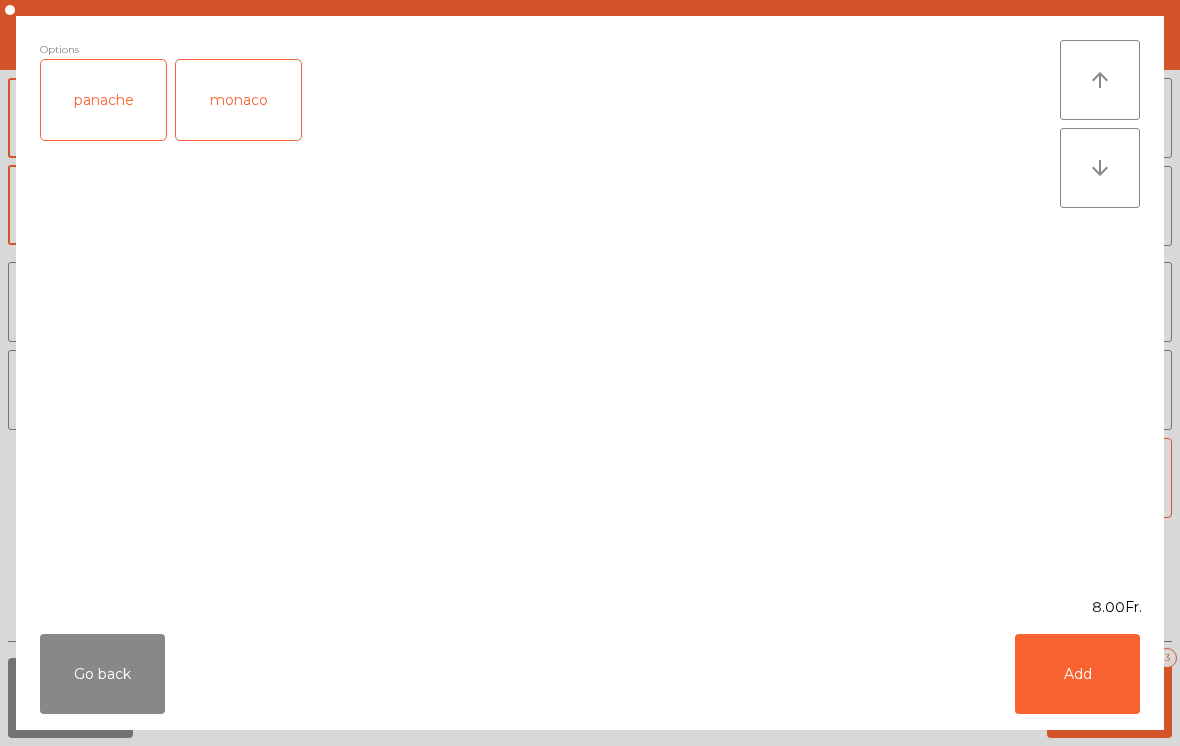 click on "panache" 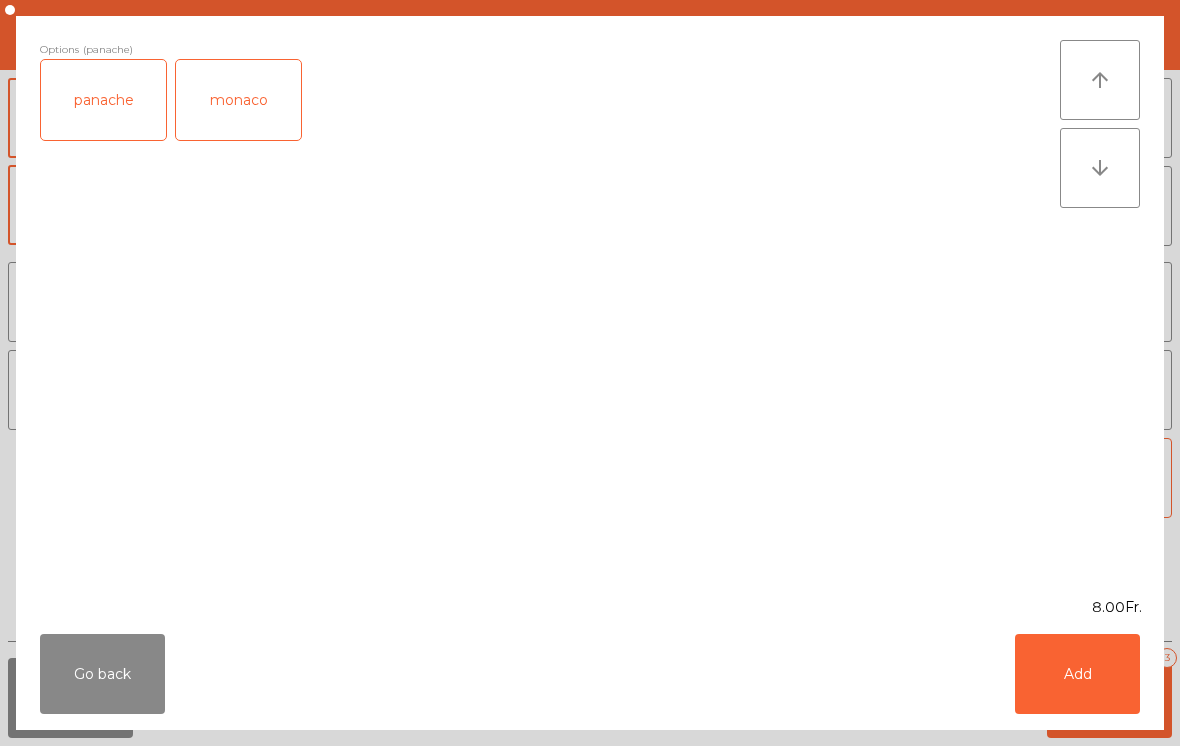 click on "Add" 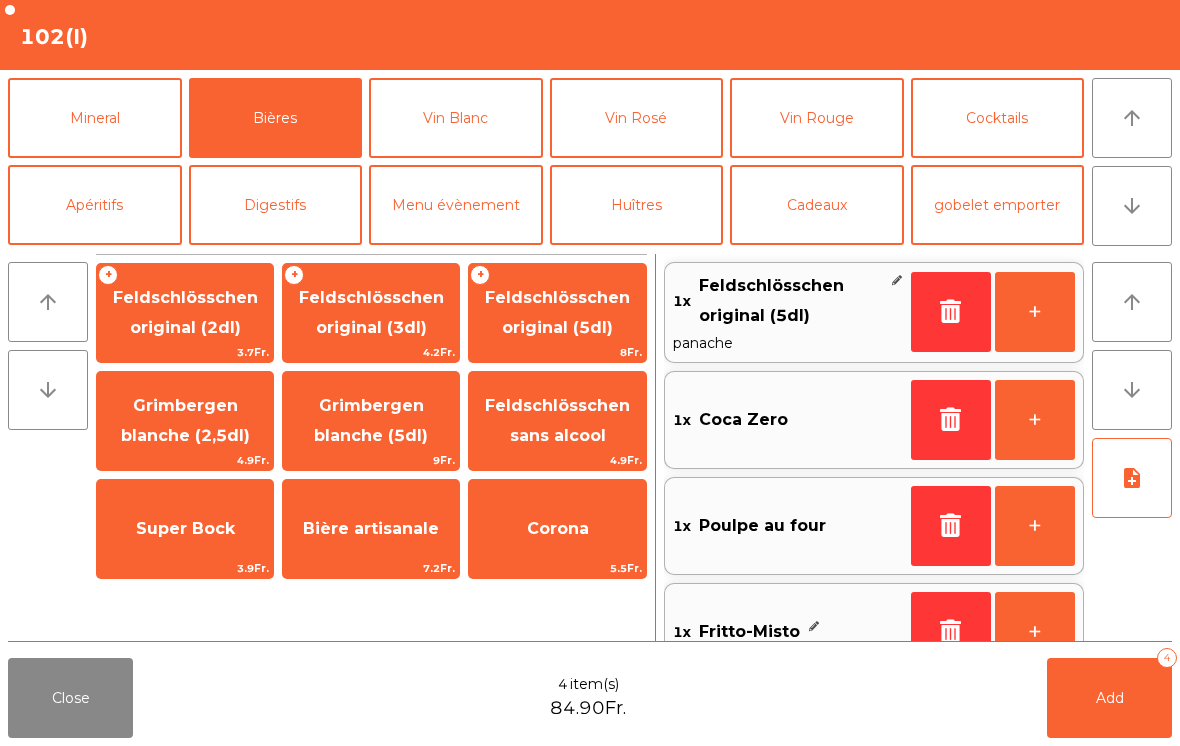 click on "Add   4" 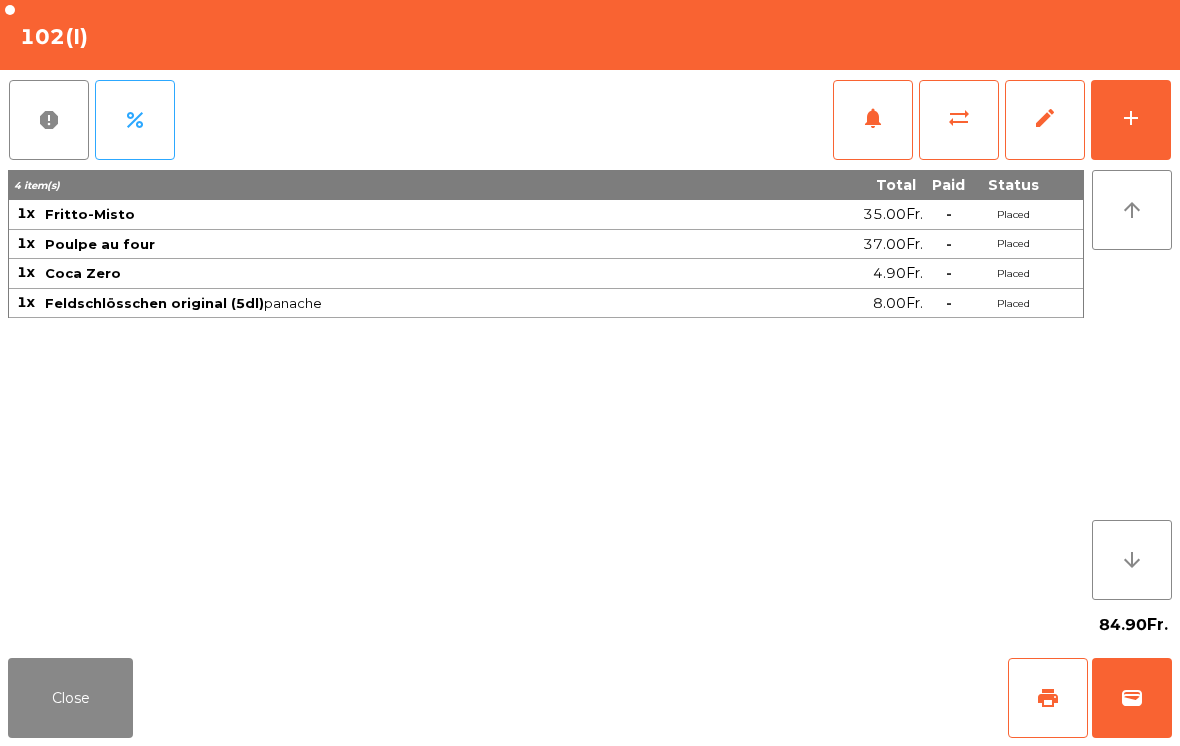 click on "Close" 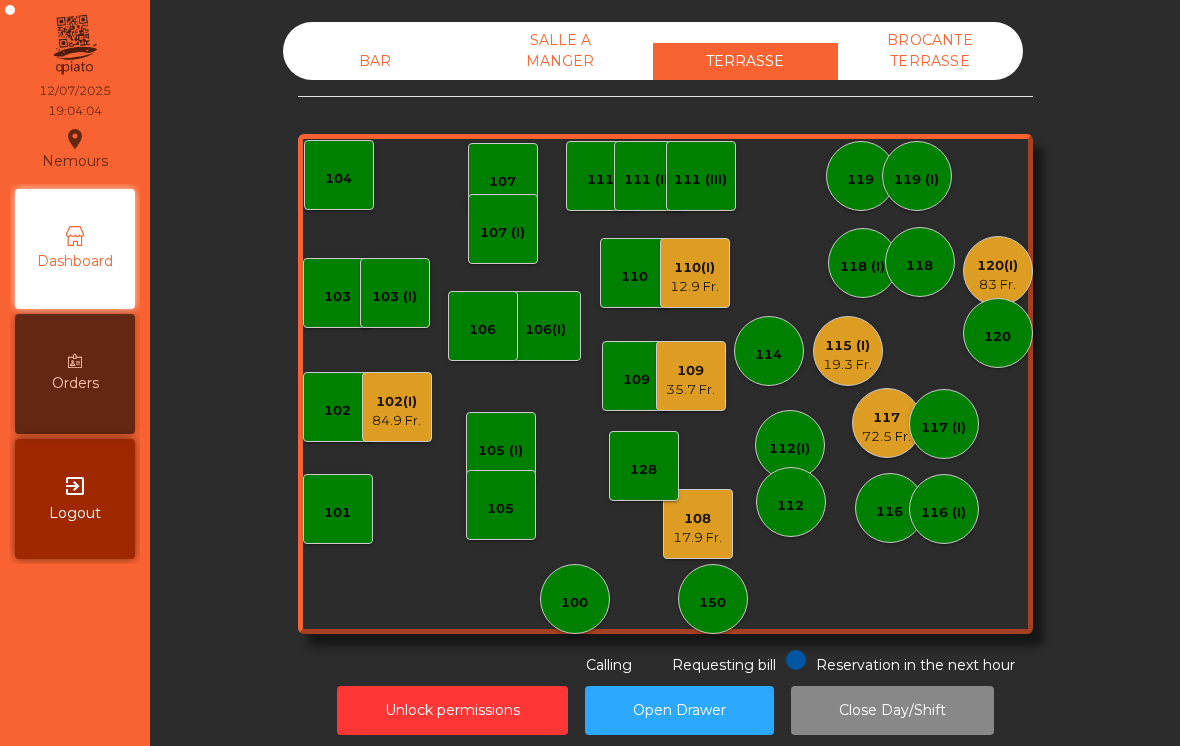 click on "120(I)   83 Fr." 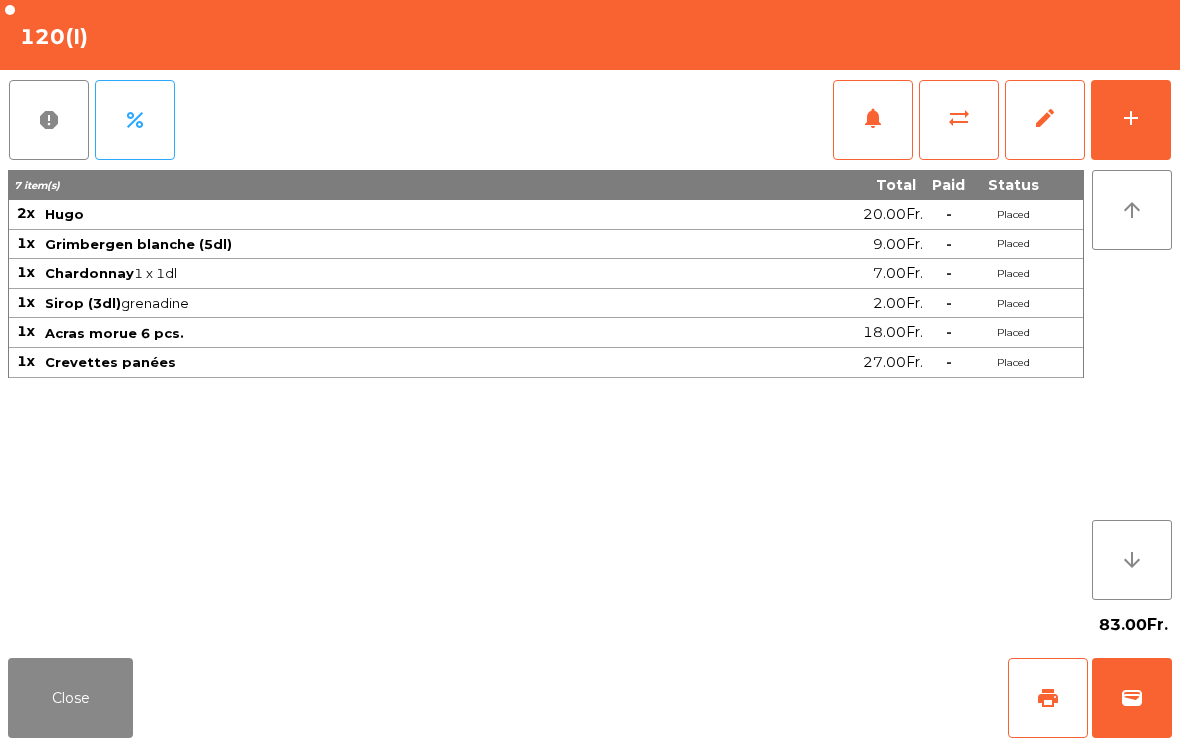 click on "Close" 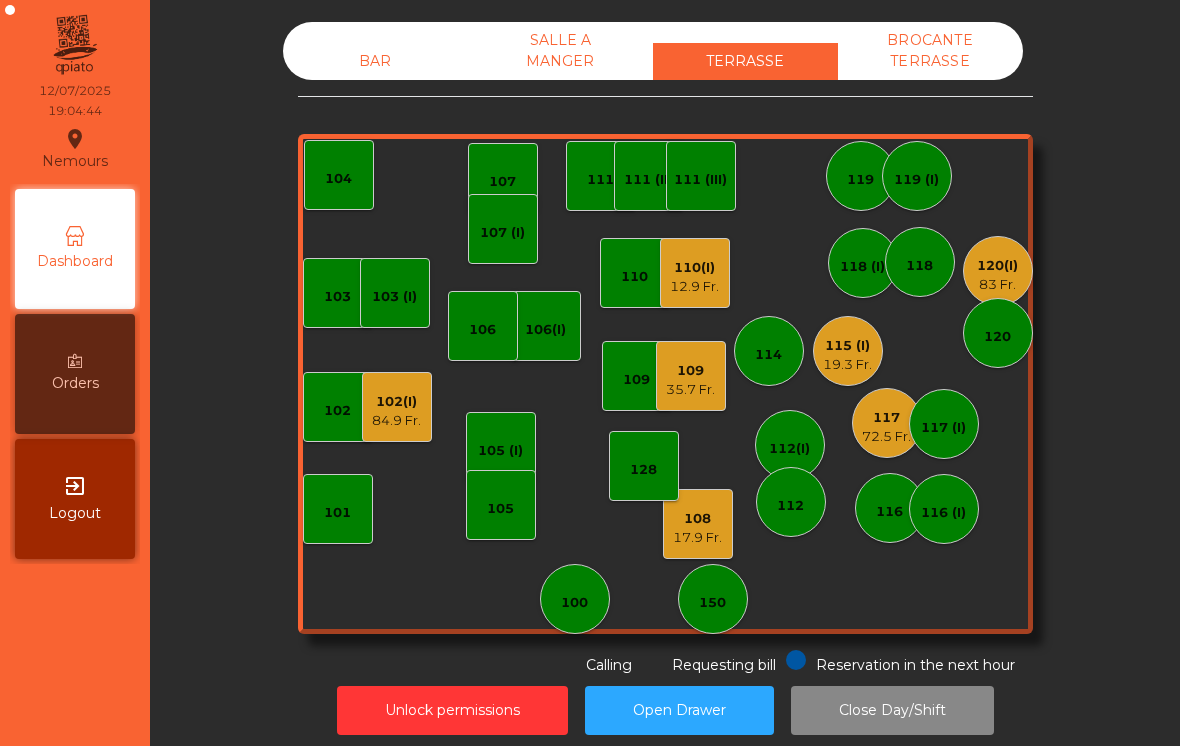click on "120(I)" 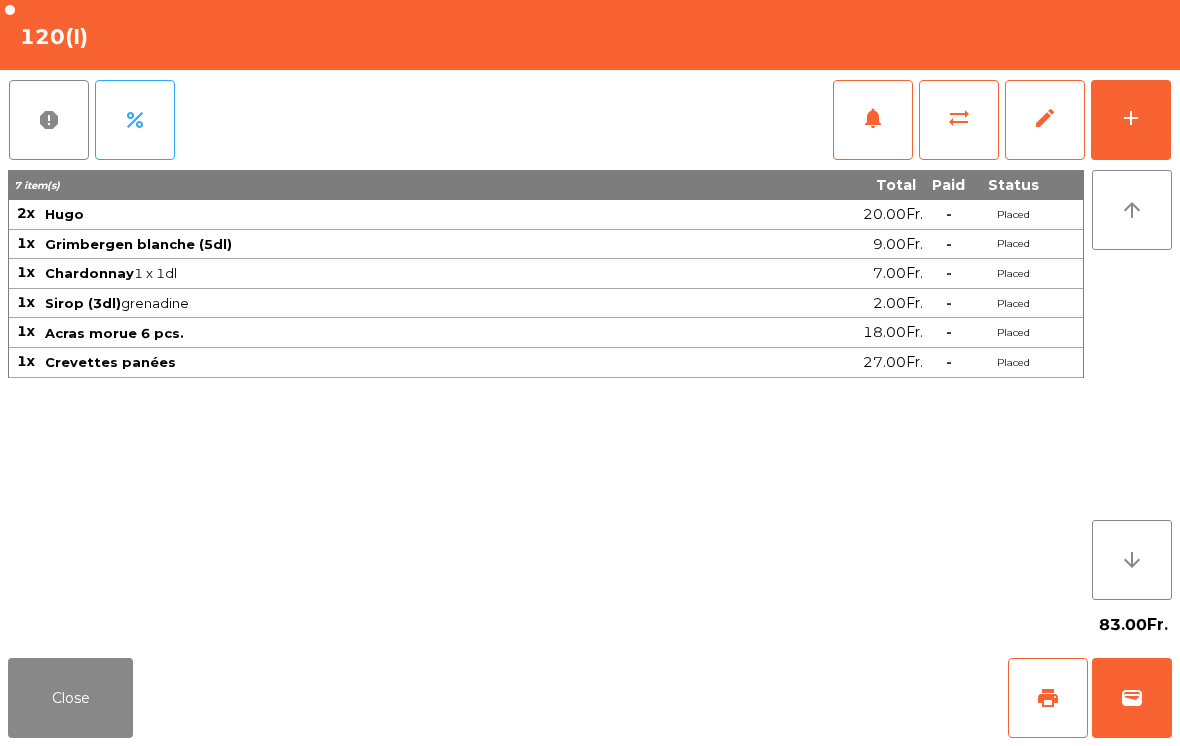 click on "sync_alt" 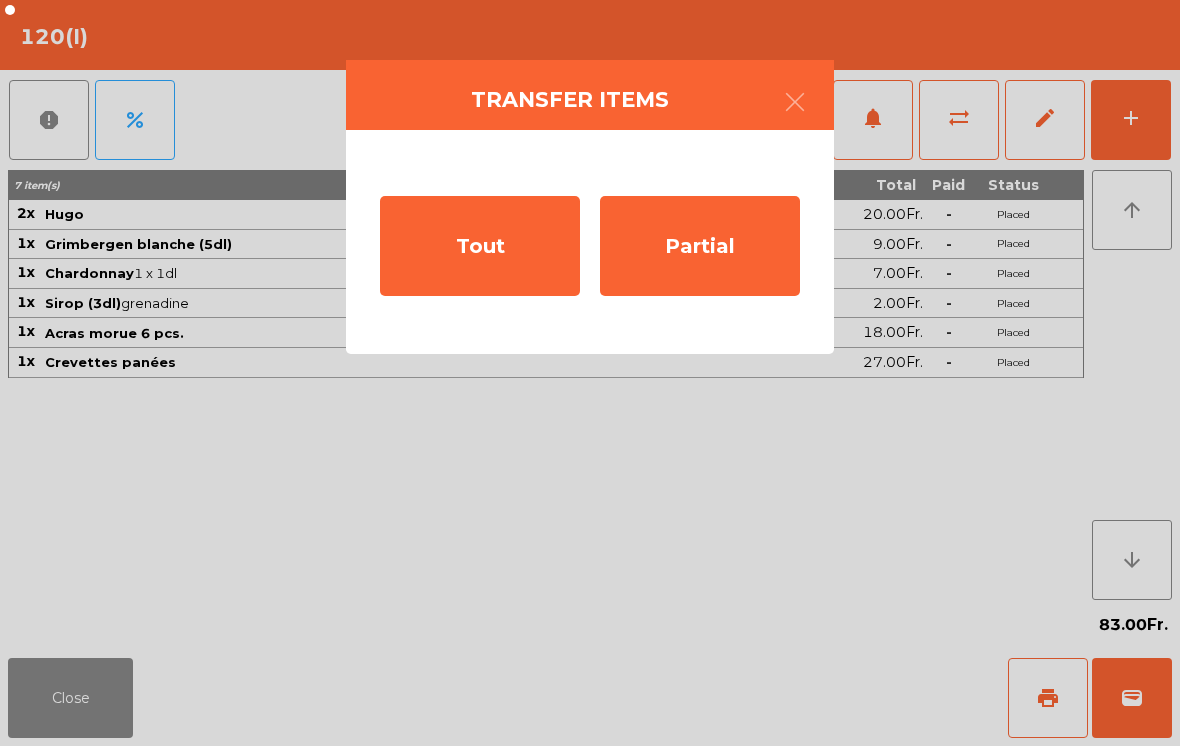 click on "Partial" 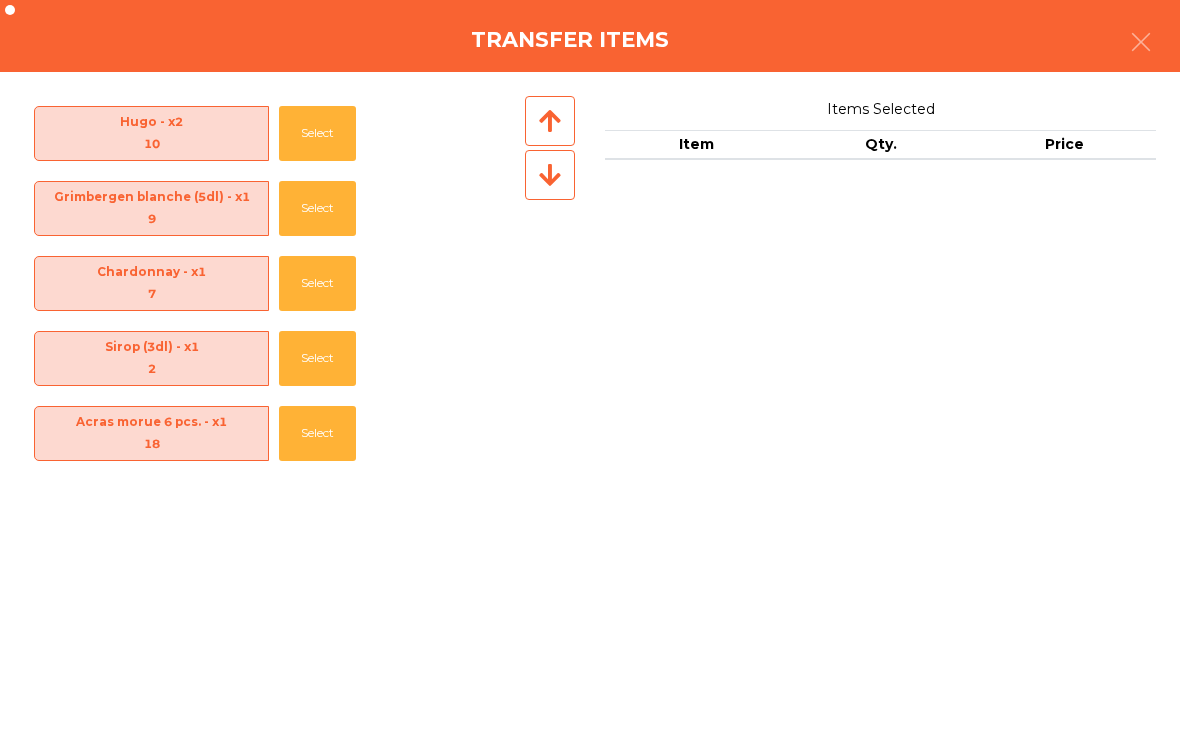 click 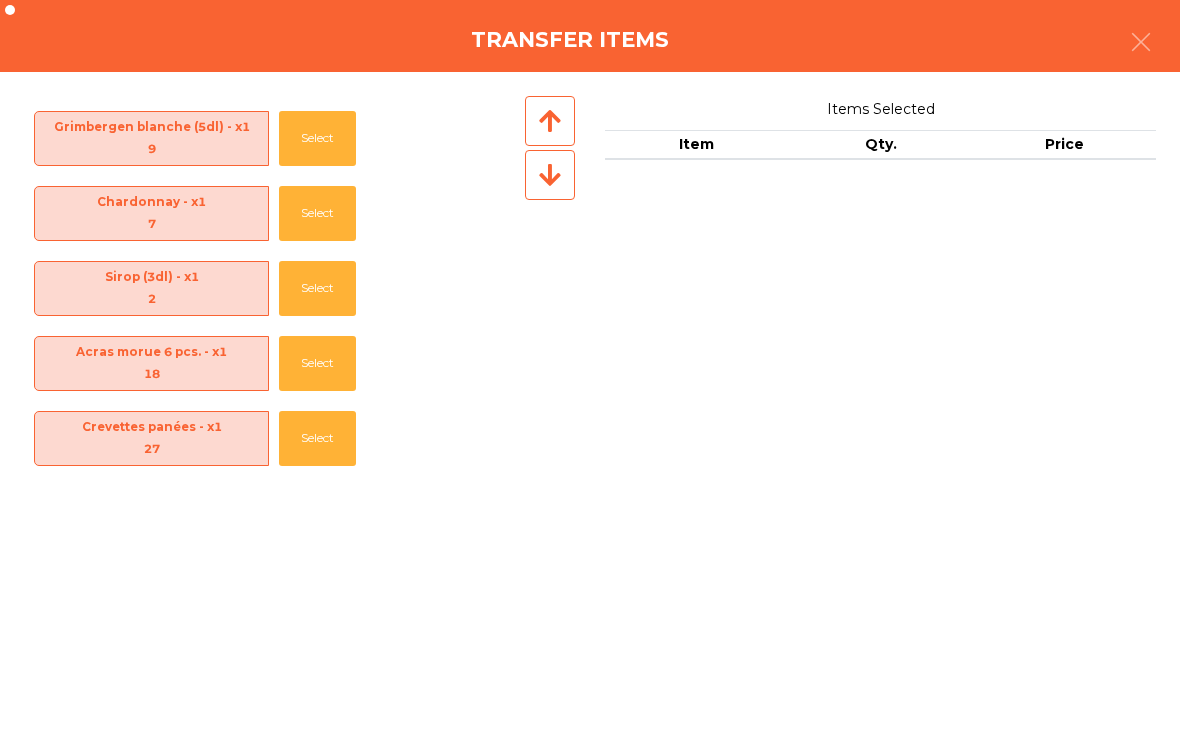 scroll, scrollTop: 70, scrollLeft: 0, axis: vertical 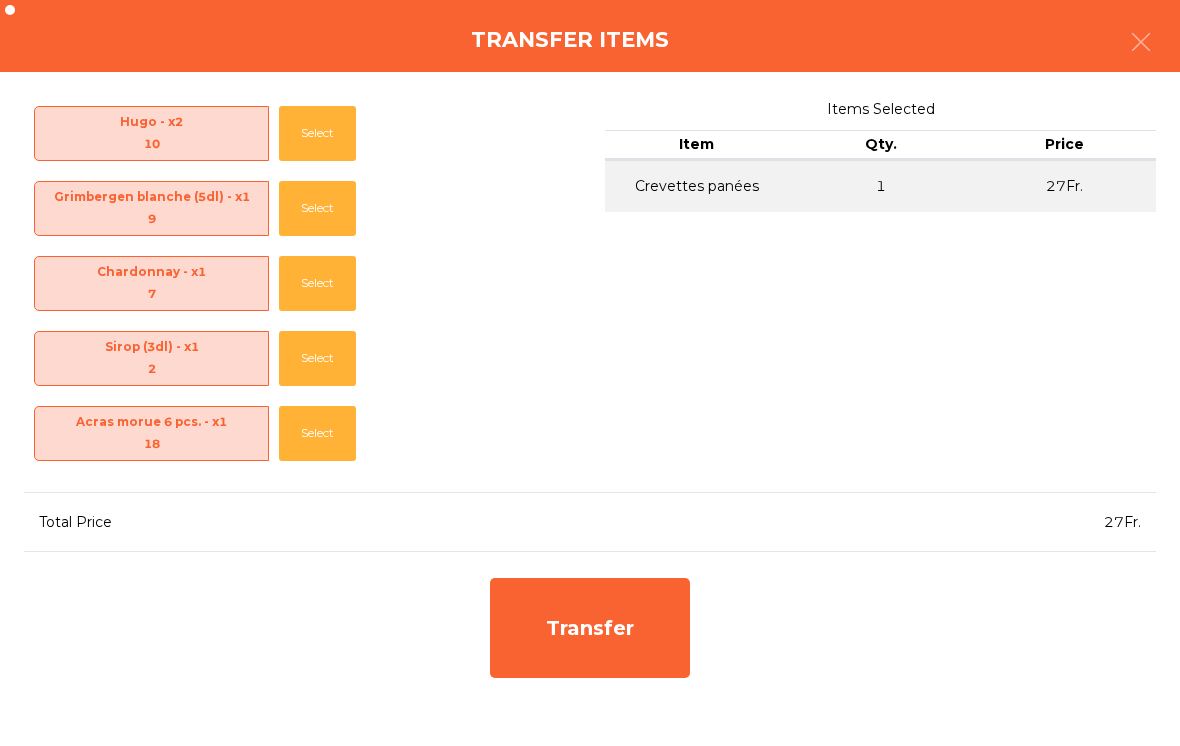 click on "Transfer" 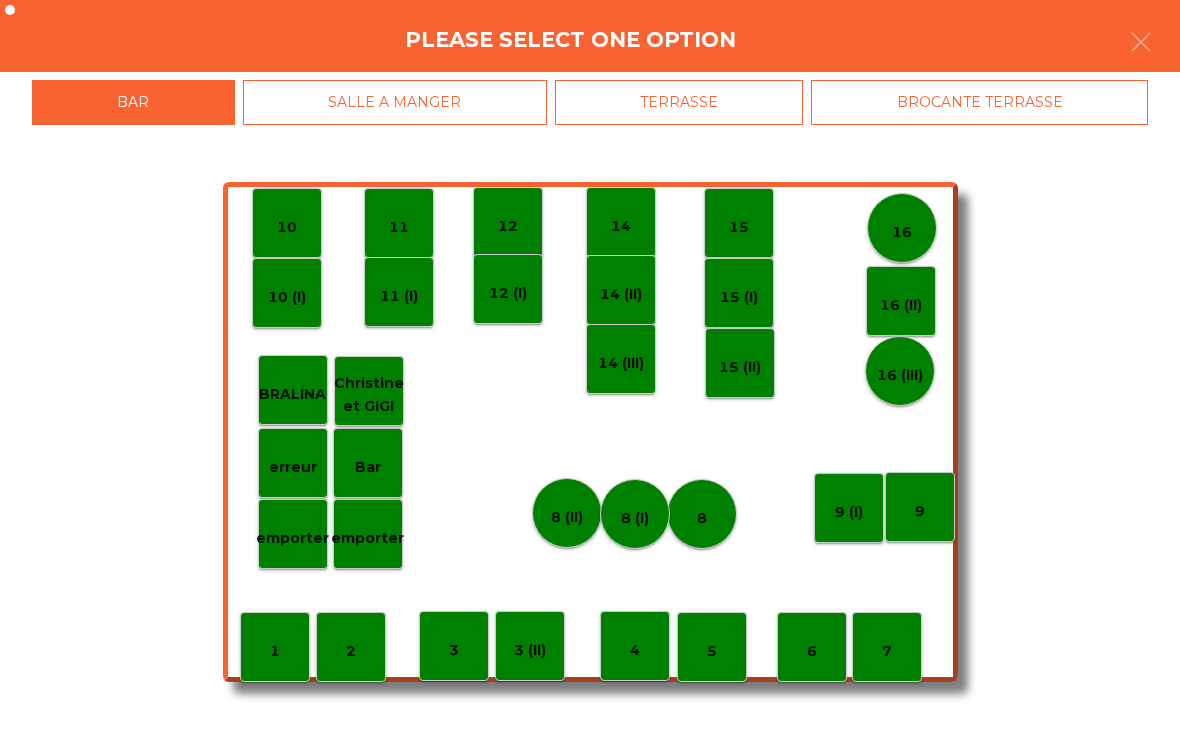 click on "erreur" 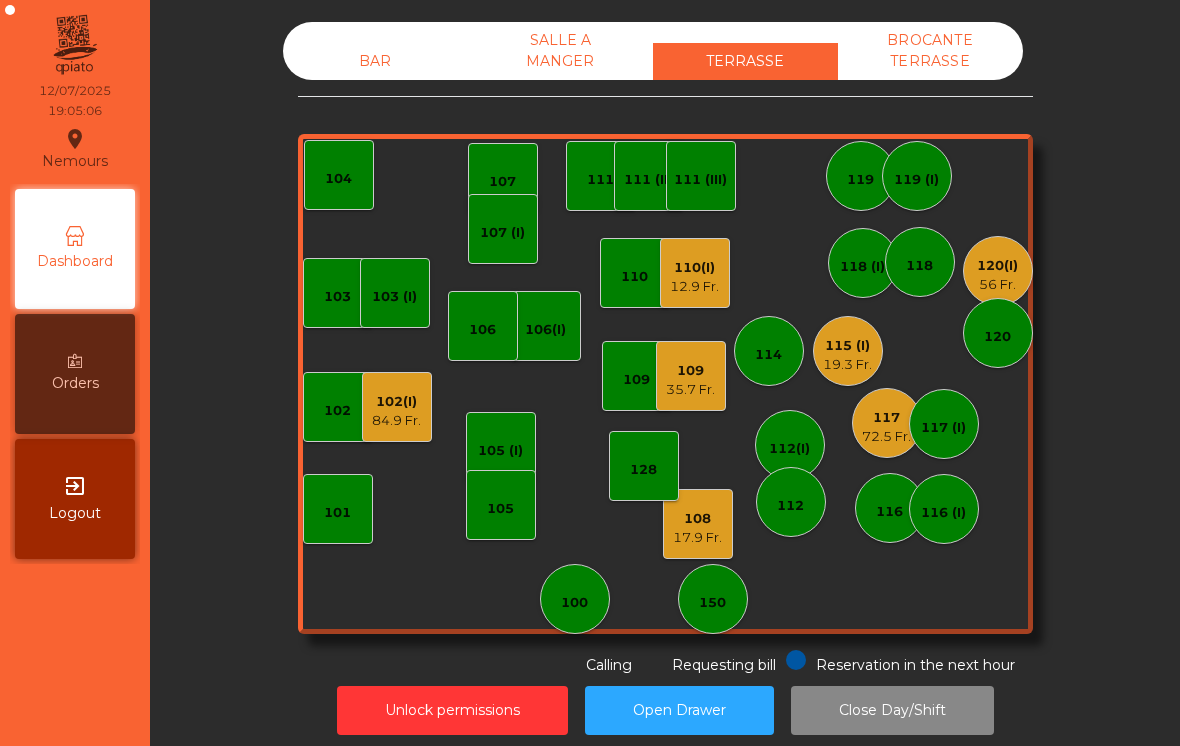 click on "120(I)   56 Fr." 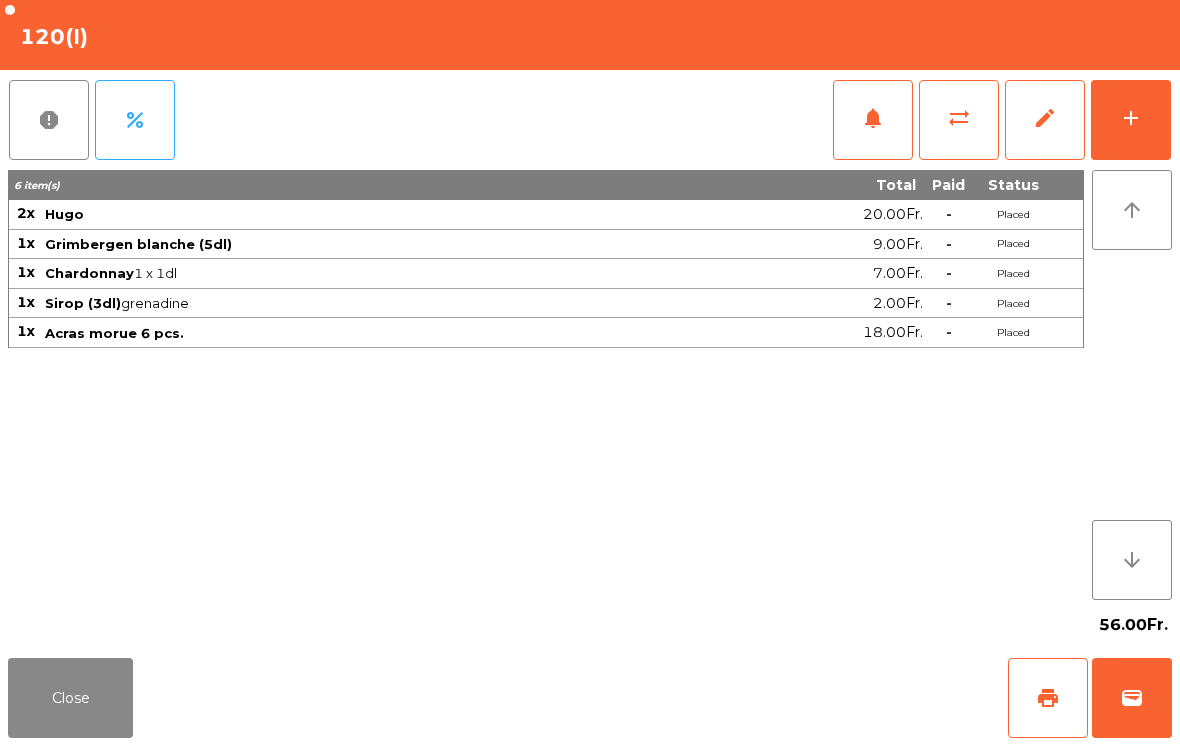 click on "add" 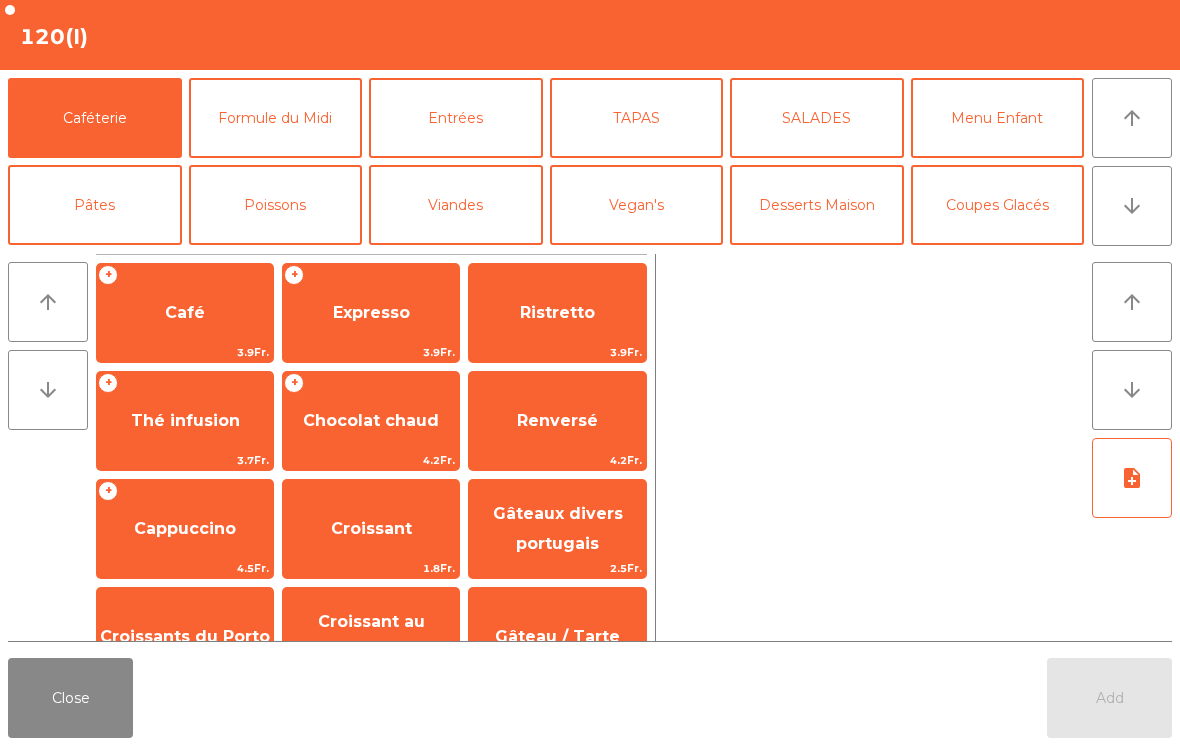 click on "Entrées" 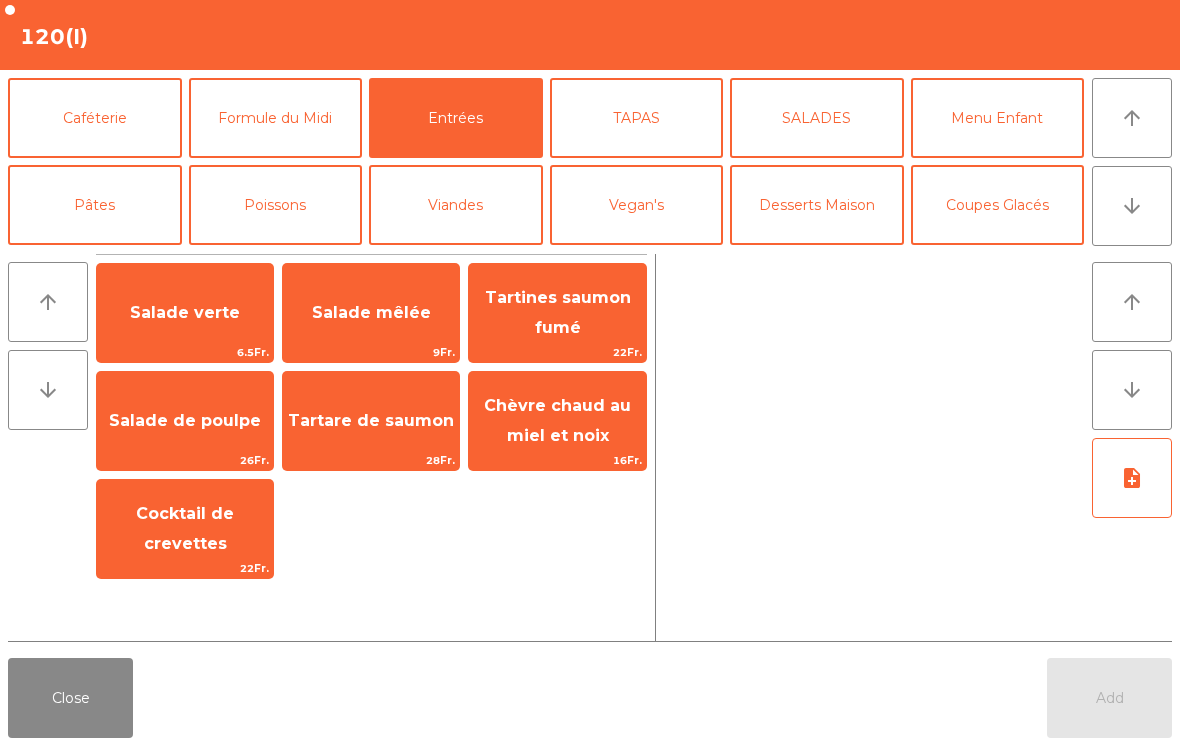 click on "Cocktail de crevettes" 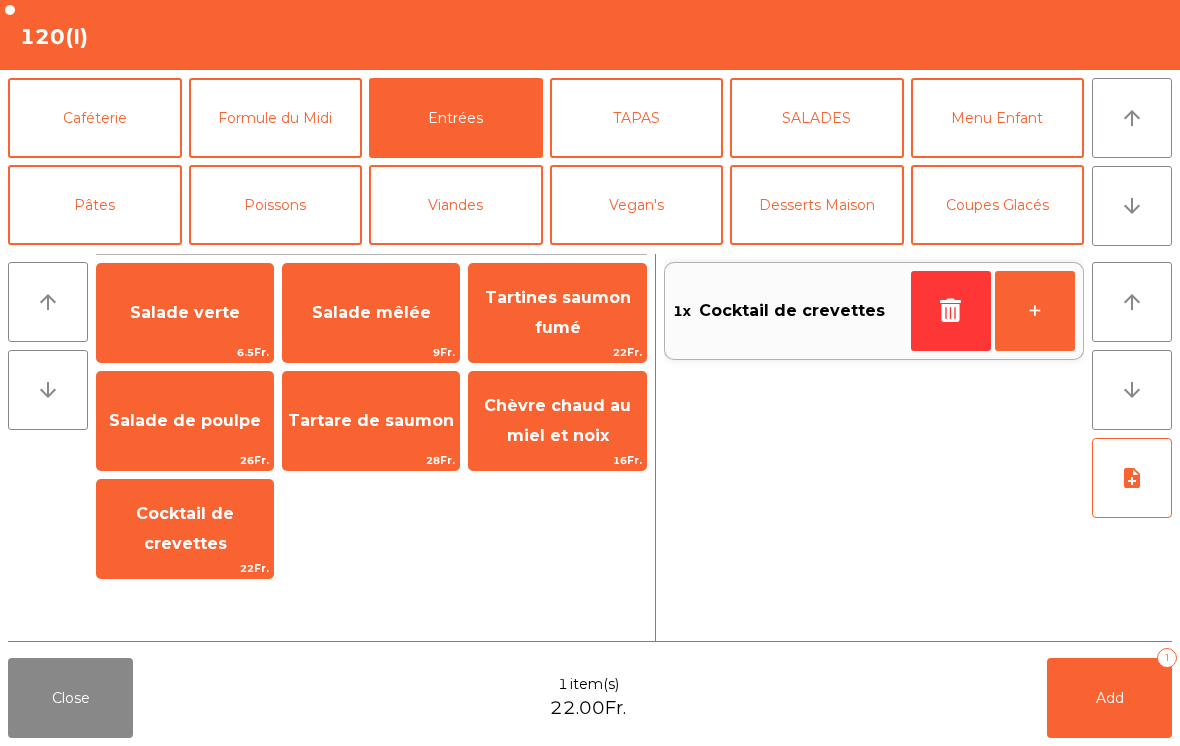 click on "Add   1" 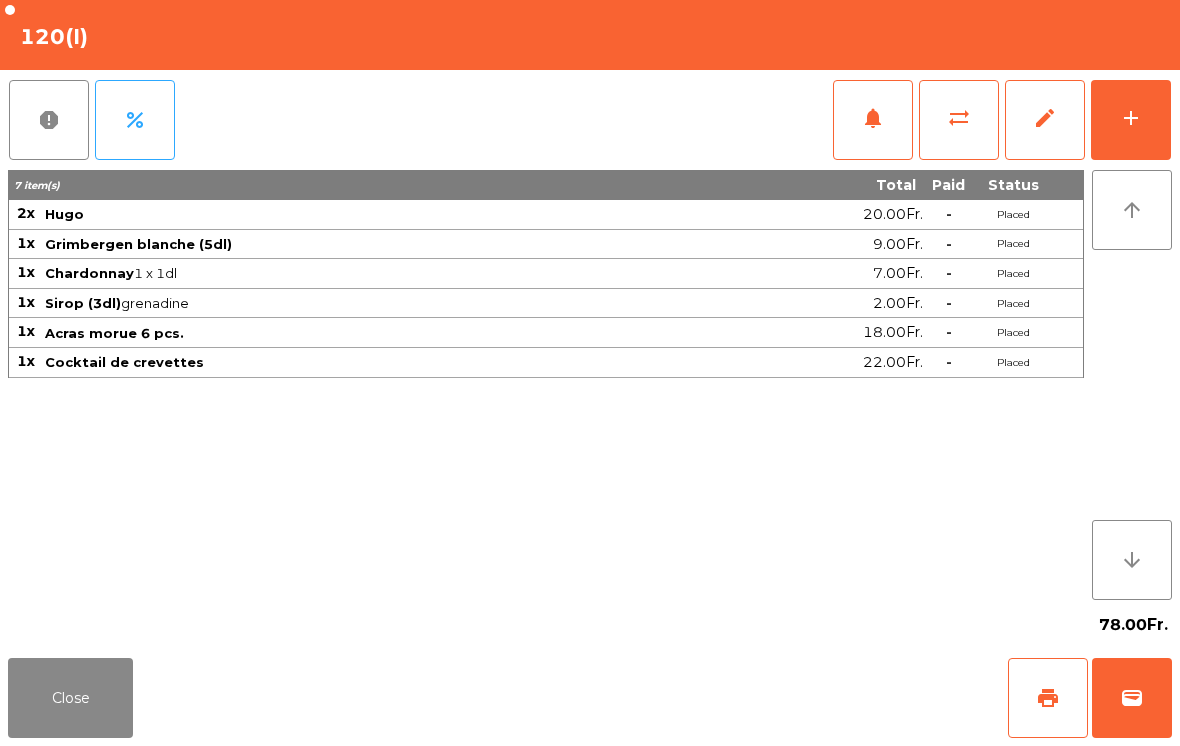 click on "Close" 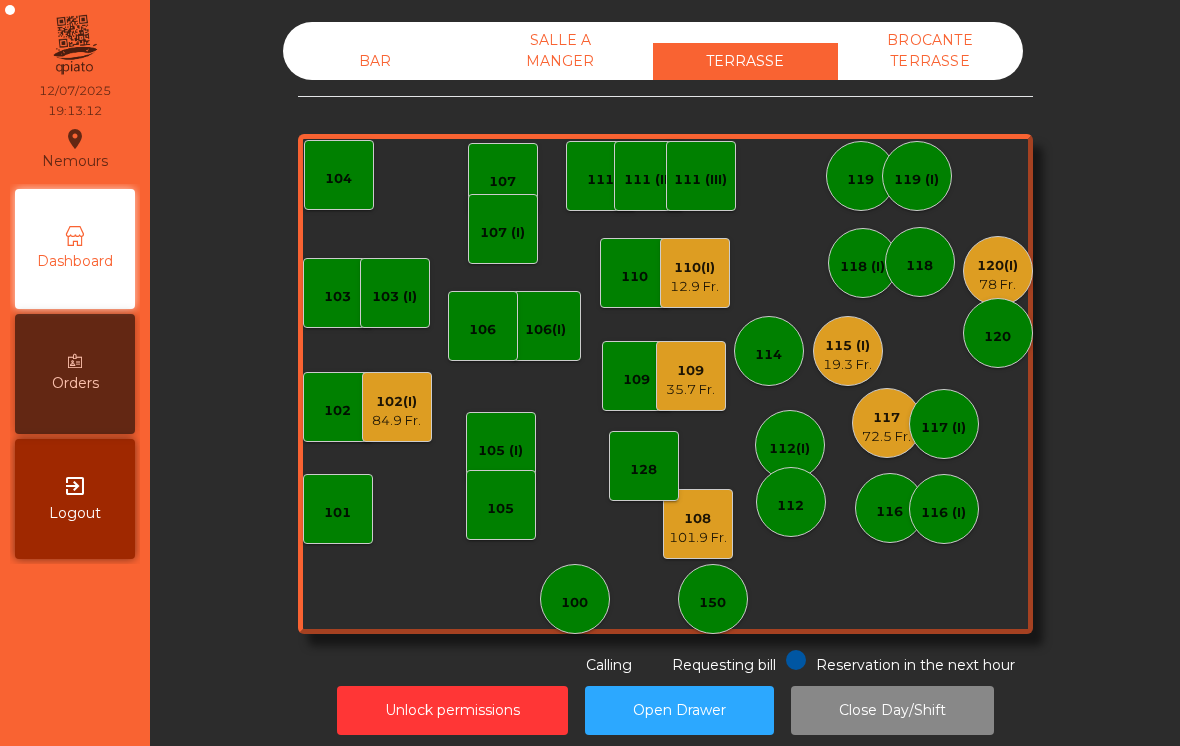 click on "78 Fr." 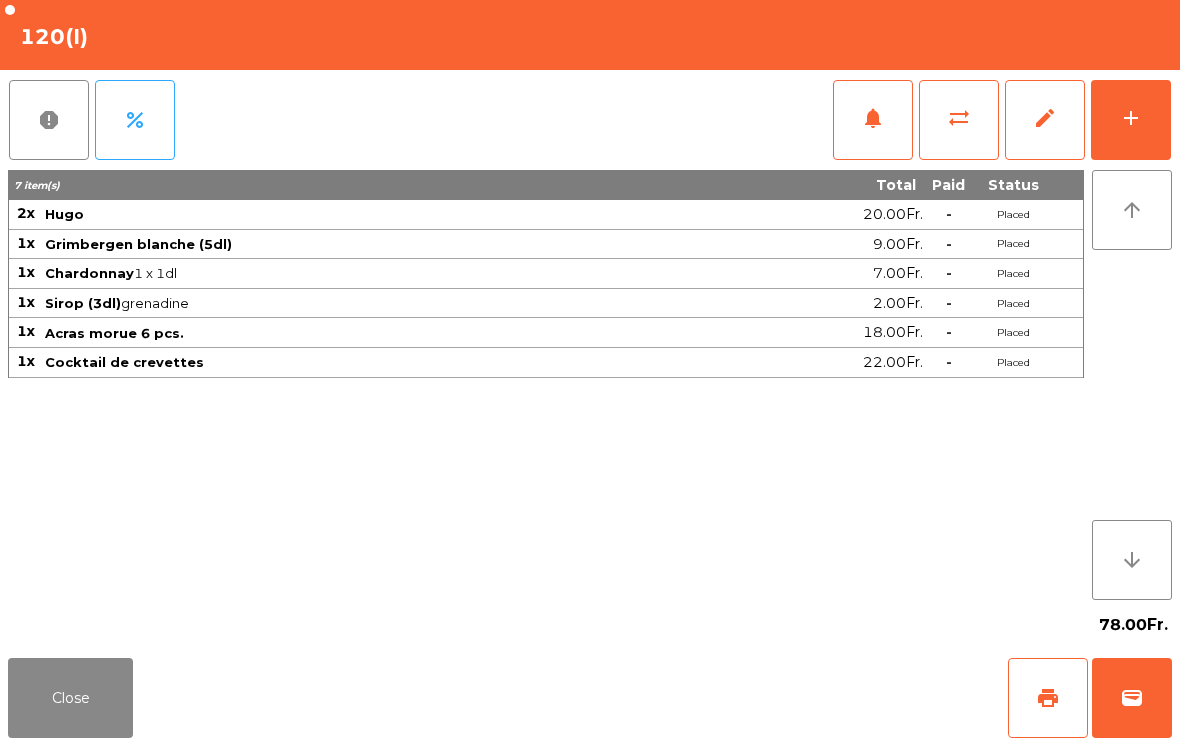 click on "add" 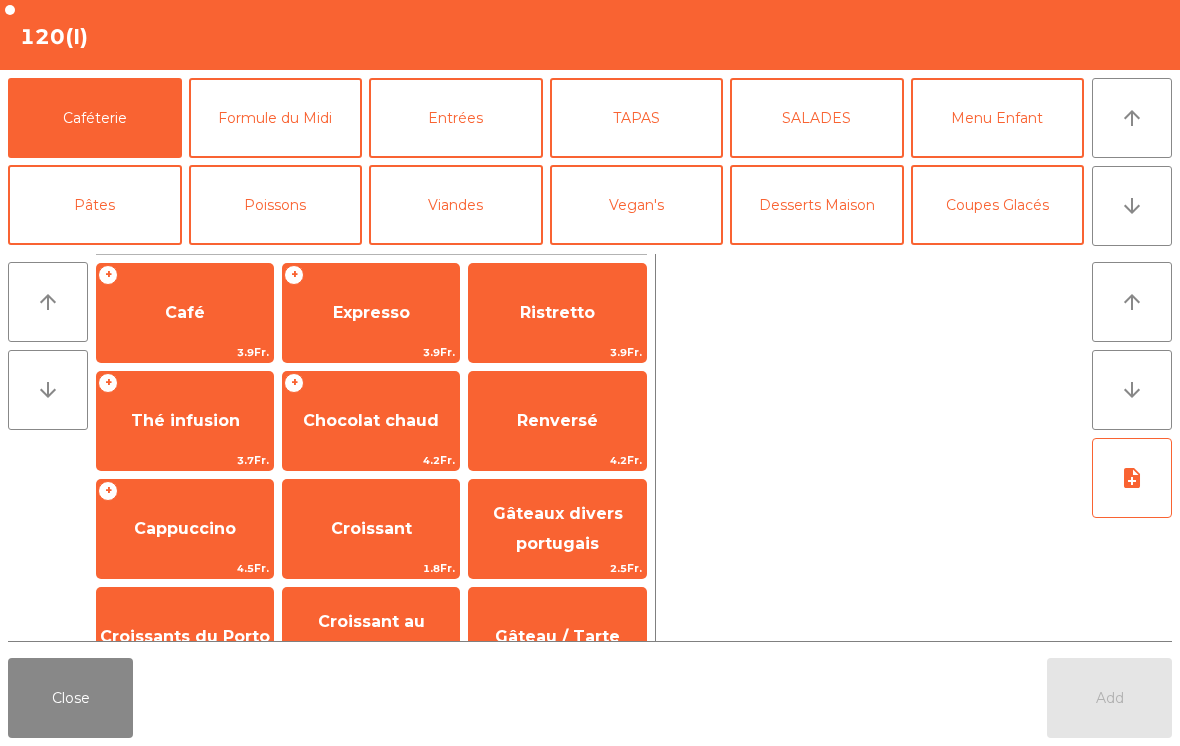 click on "arrow_downward" 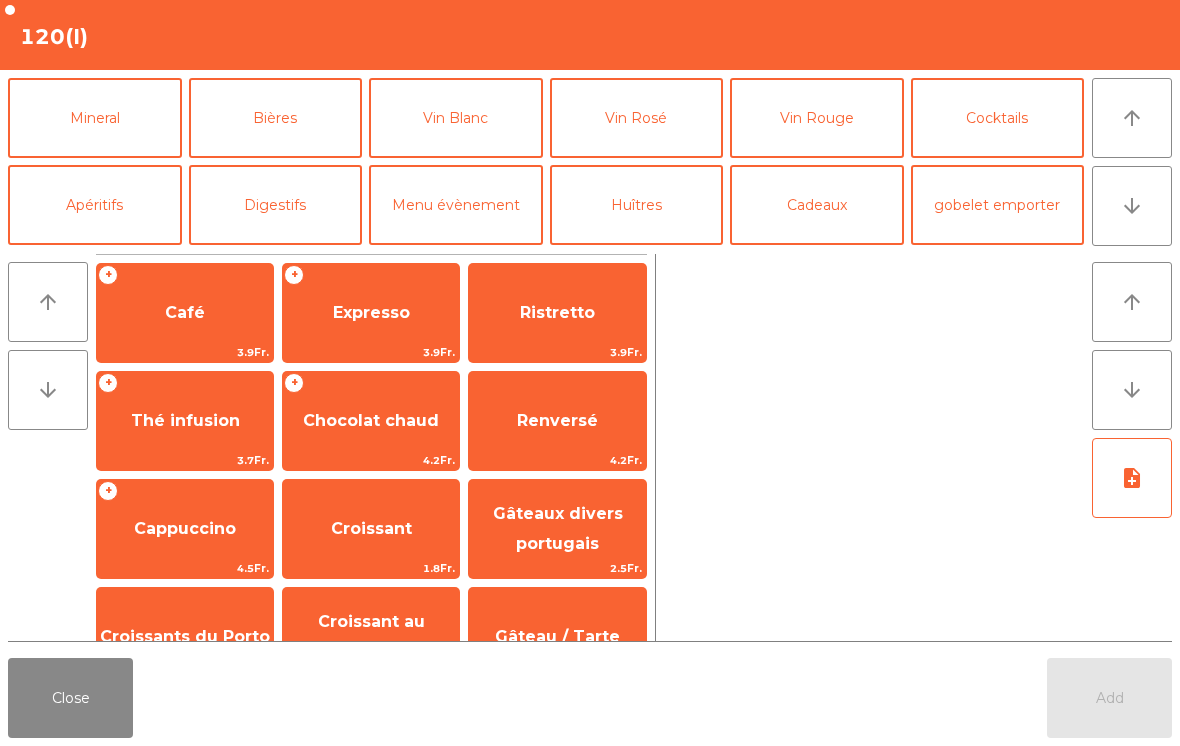 click on "Vin Rouge" 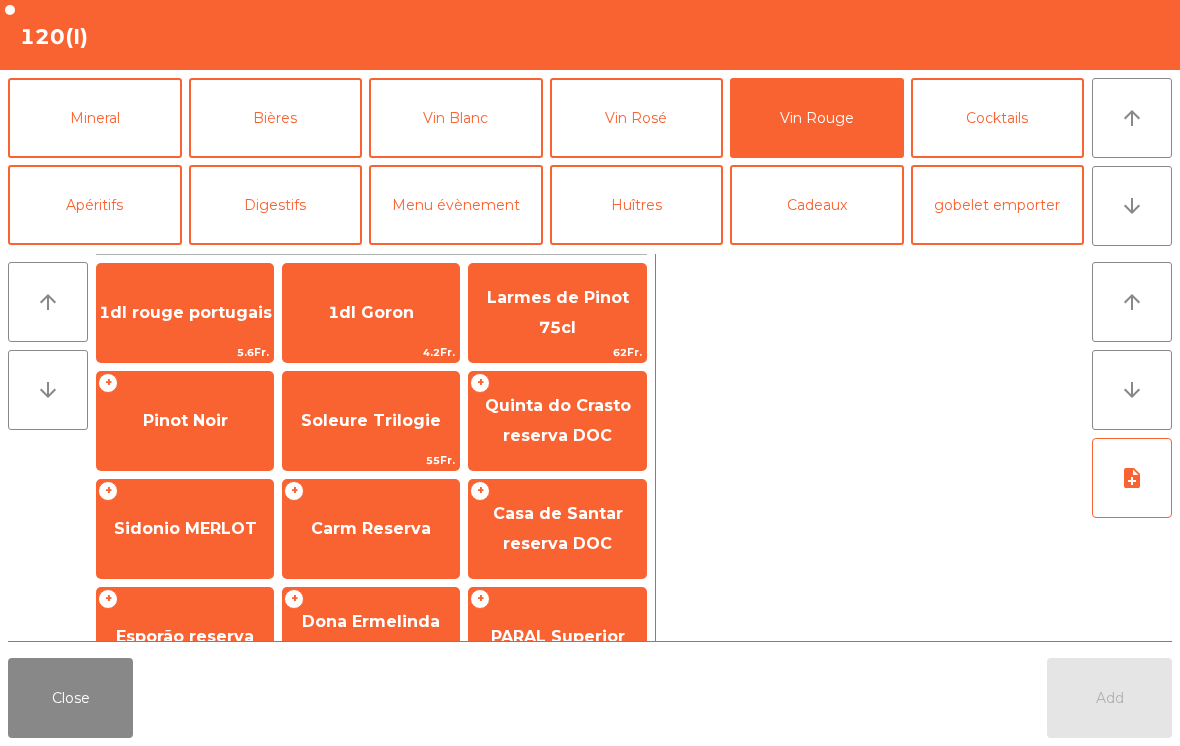 scroll, scrollTop: 0, scrollLeft: 0, axis: both 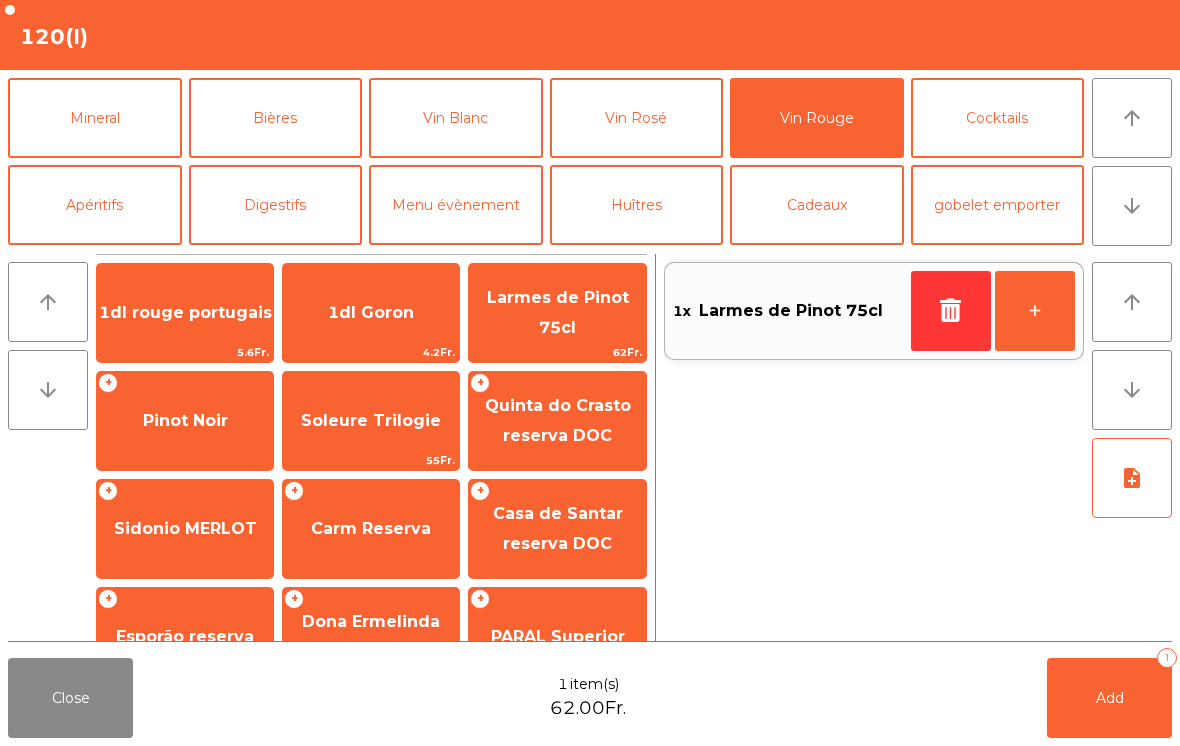 click on "arrow_downward" 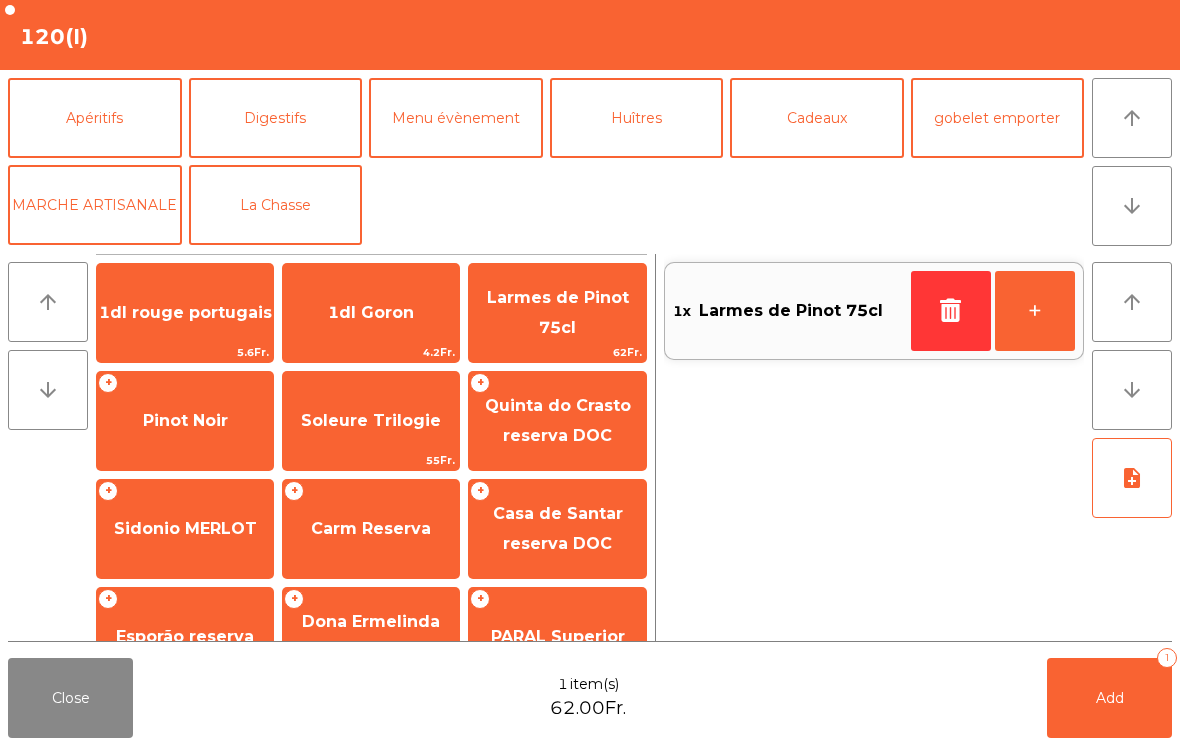 click on "arrow_upward" 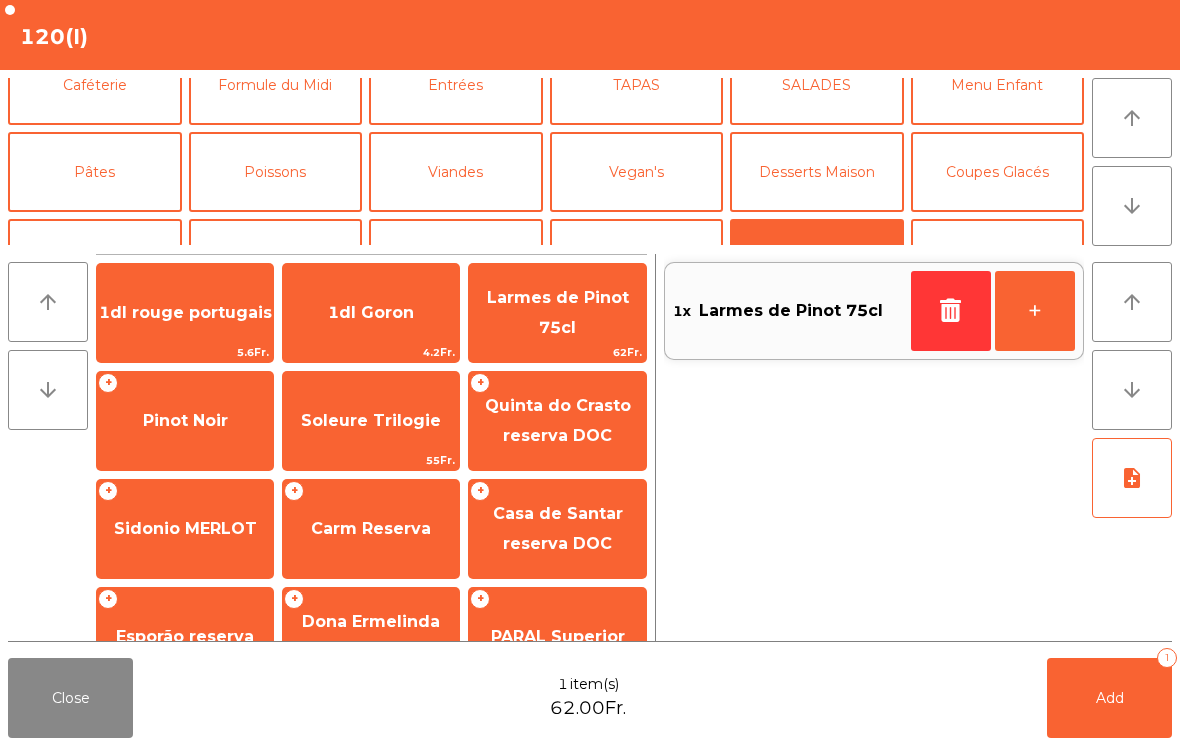 click on "arrow_downward" 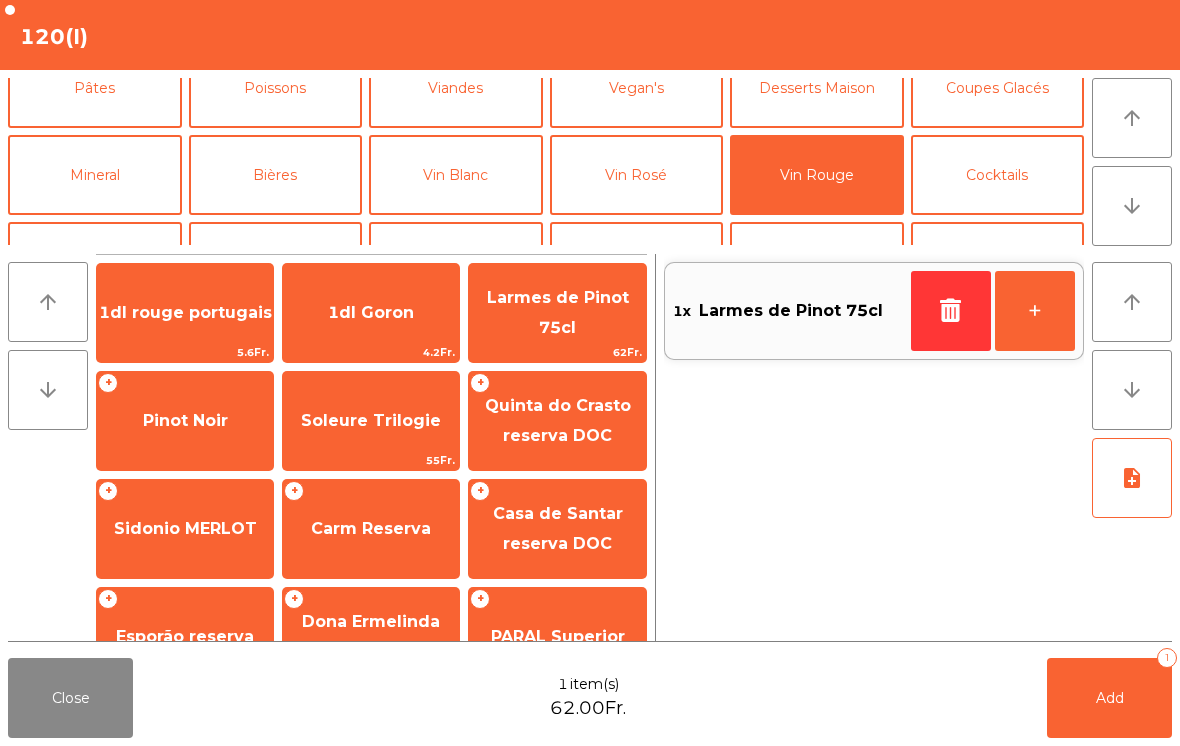 scroll, scrollTop: 207, scrollLeft: 0, axis: vertical 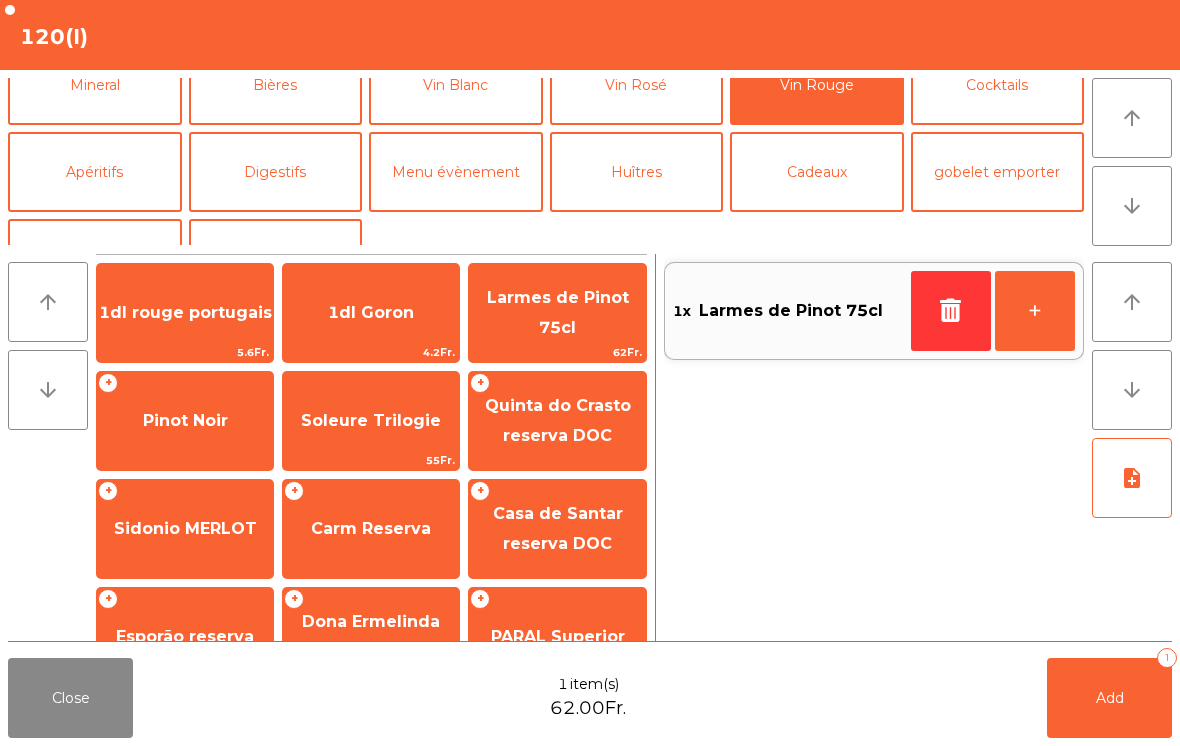 click on "Mineral" 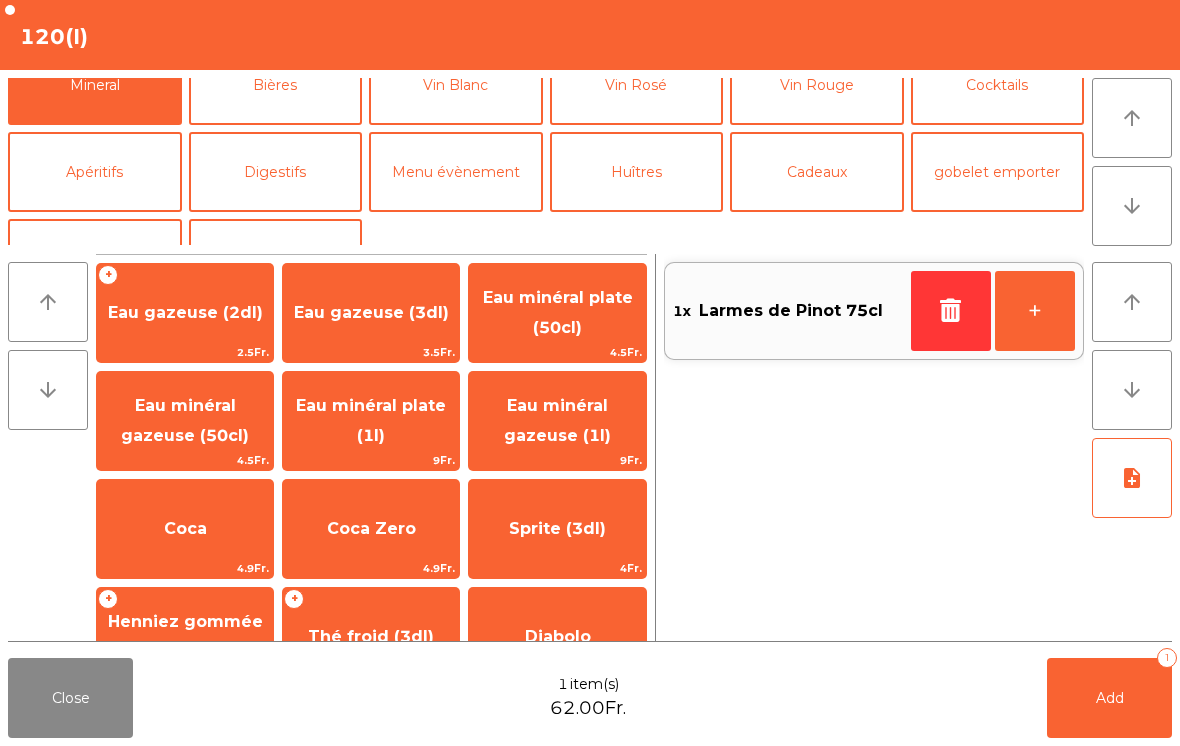 click on "Eau minéral plate (50cl)" 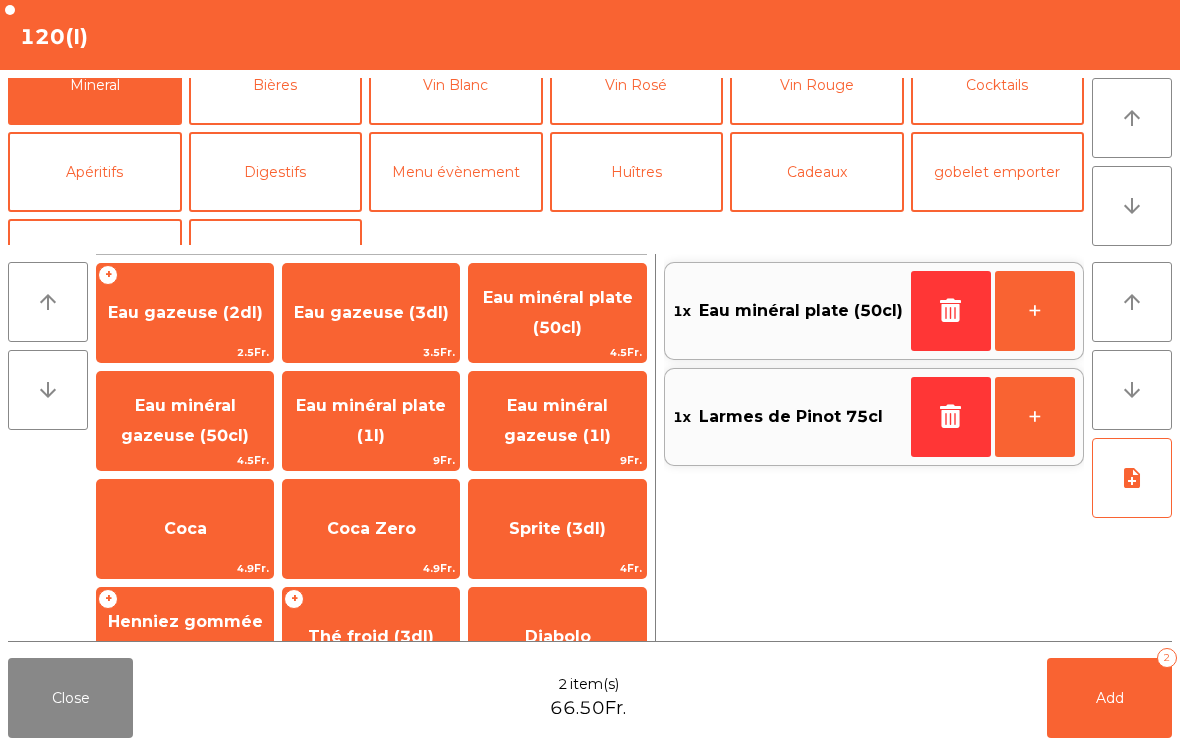 click on "arrow_upward" 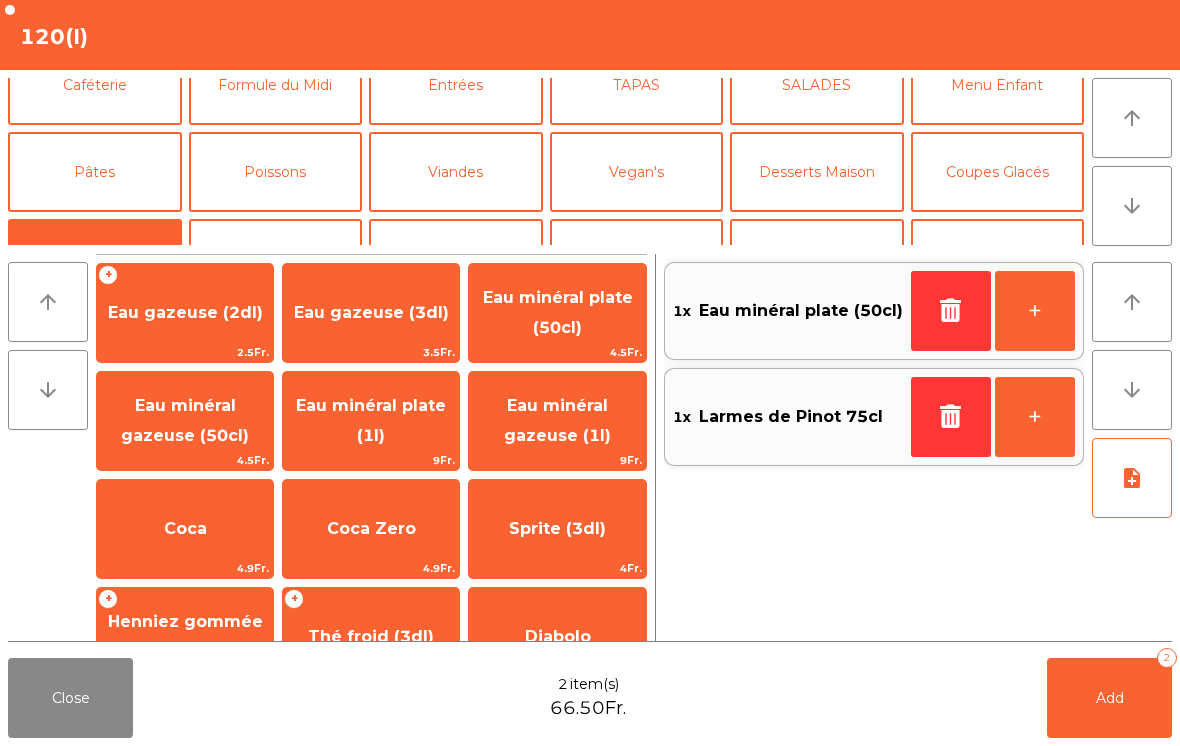 click on "arrow_downward" 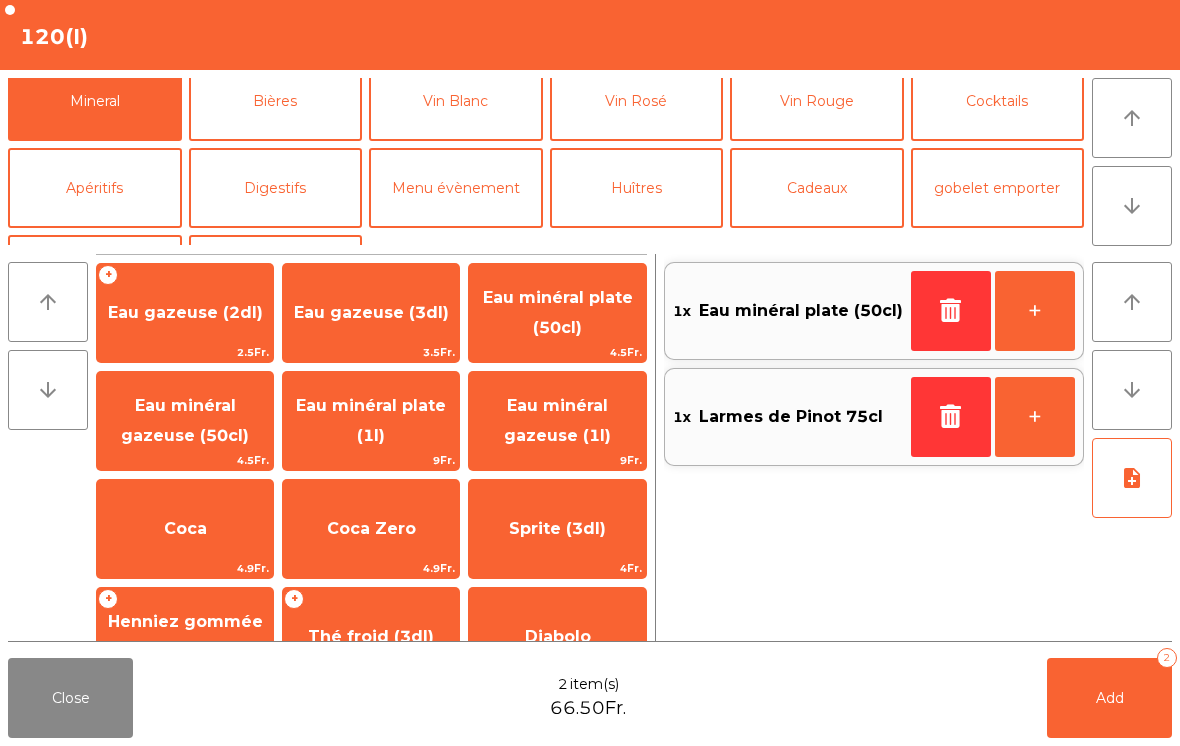 scroll, scrollTop: 207, scrollLeft: 0, axis: vertical 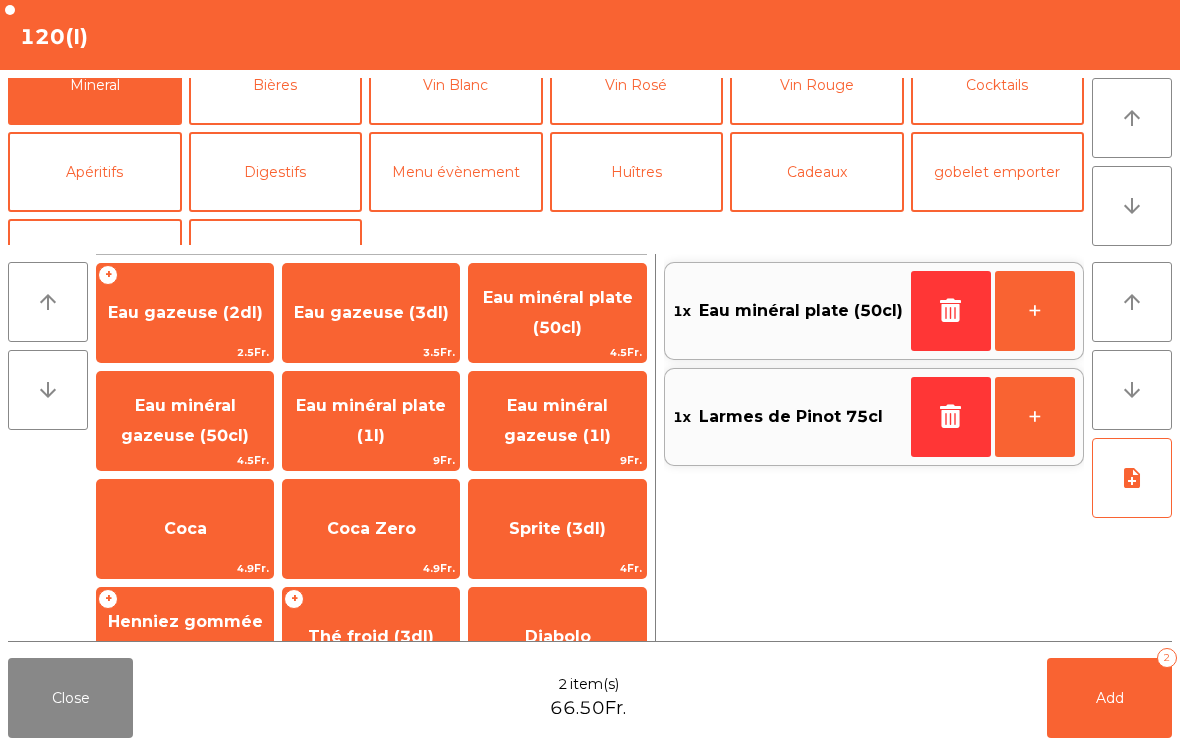 click on "arrow_upward" 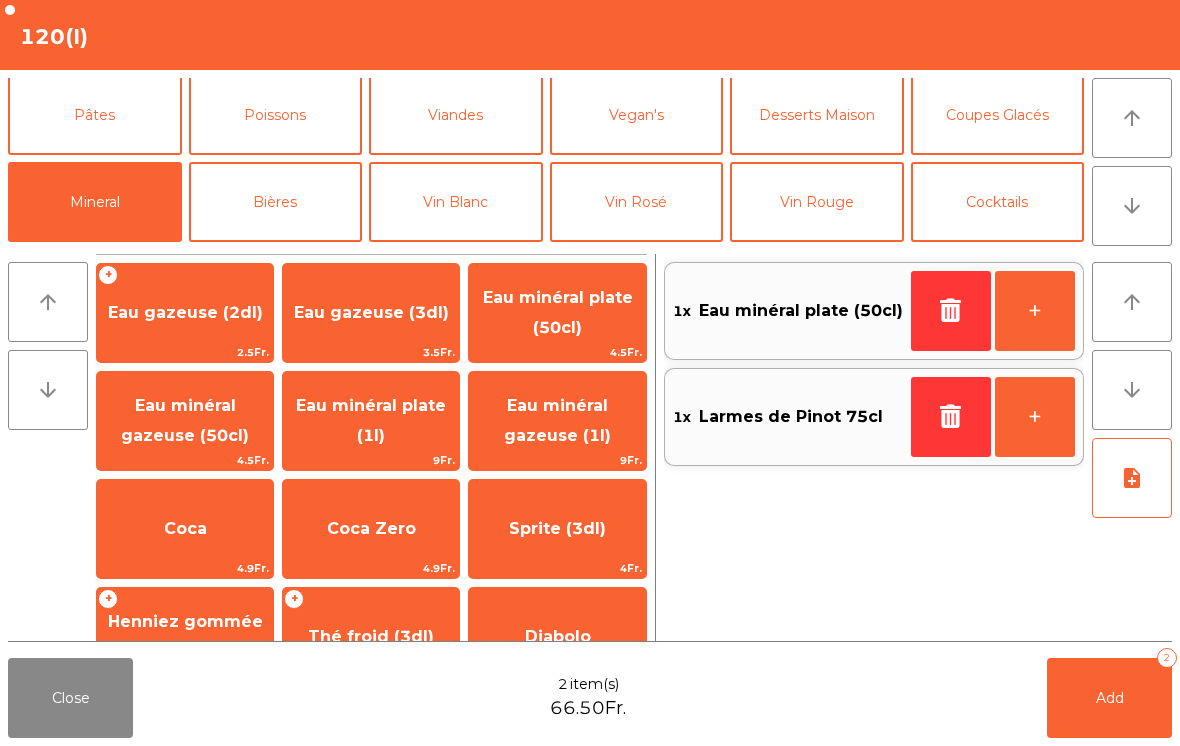 scroll, scrollTop: -77, scrollLeft: 0, axis: vertical 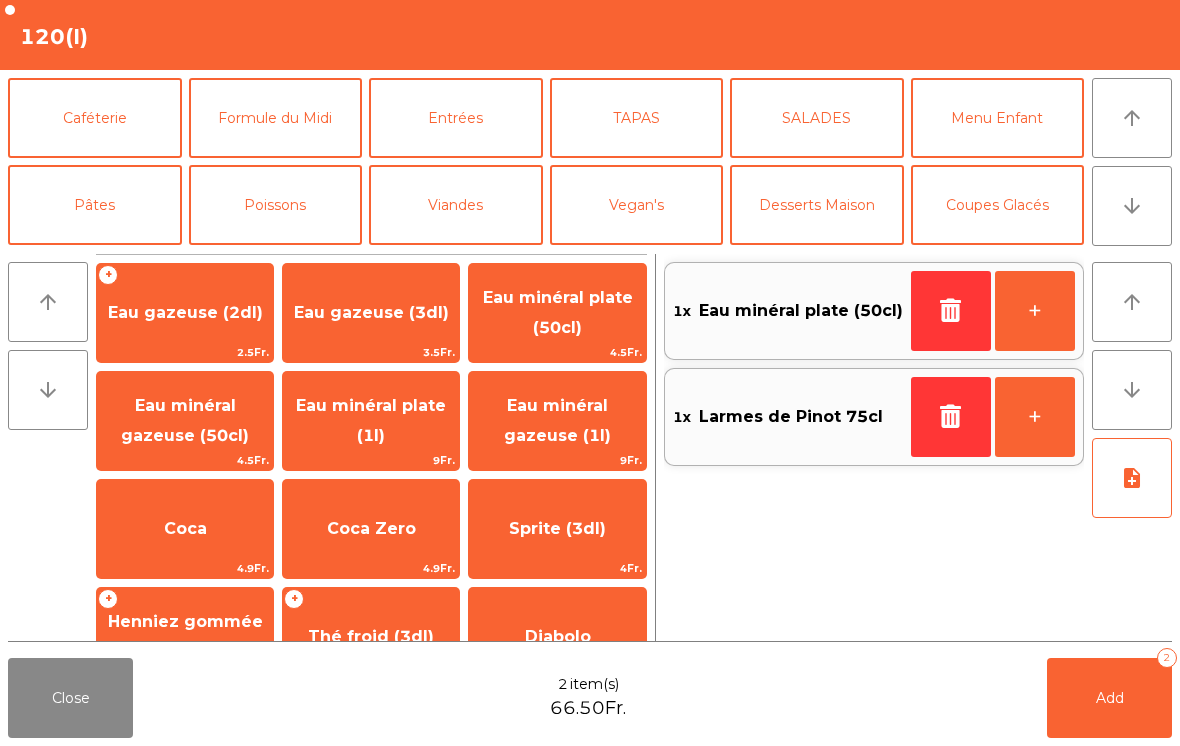 click on "arrow_downward" 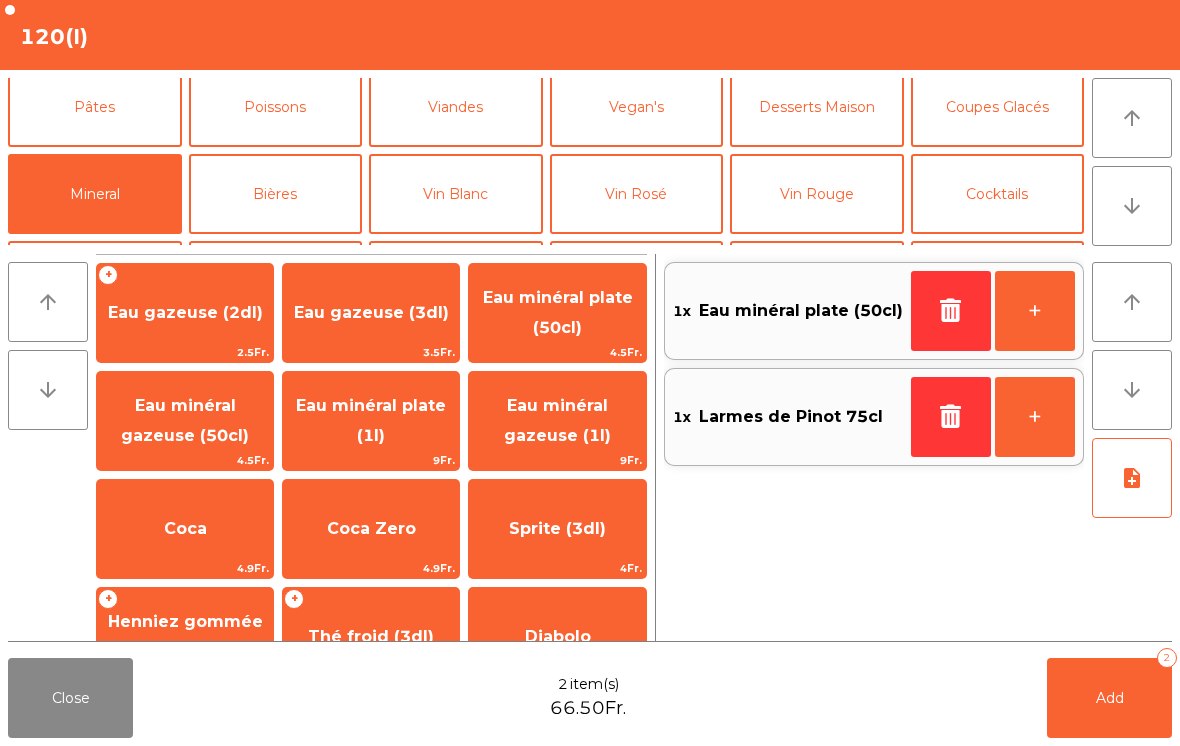 click on "arrow_downward" 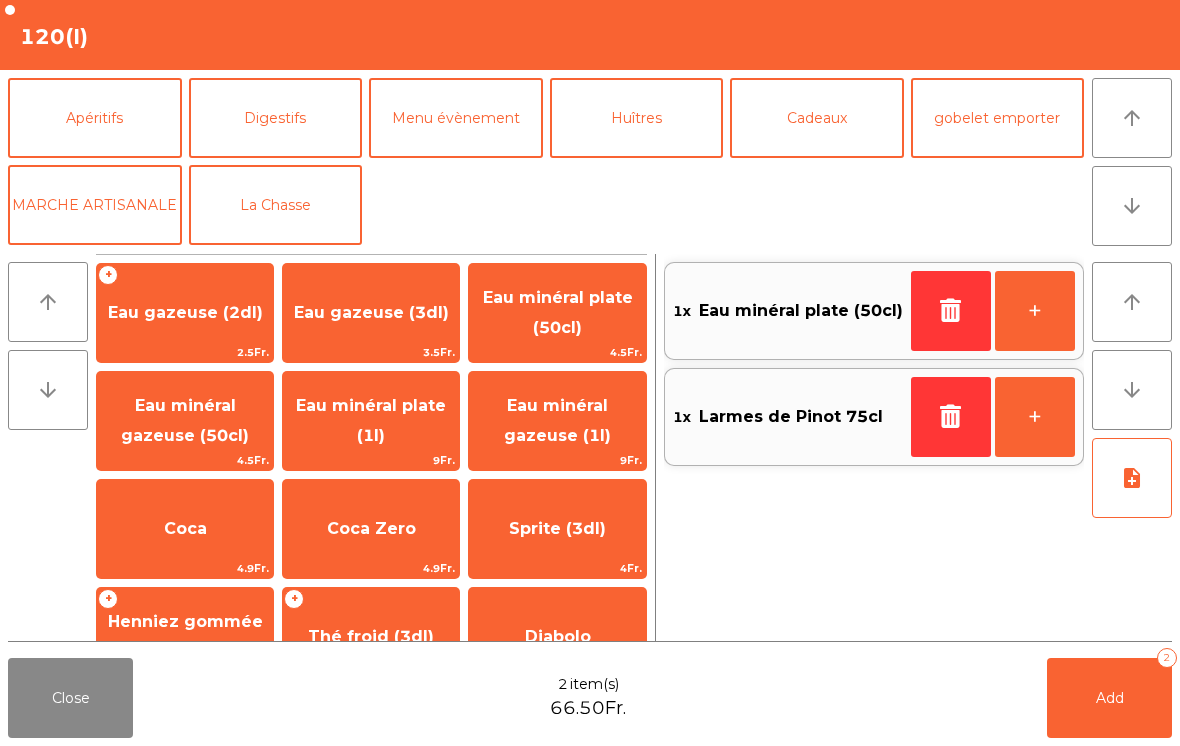 click on "arrow_upward" 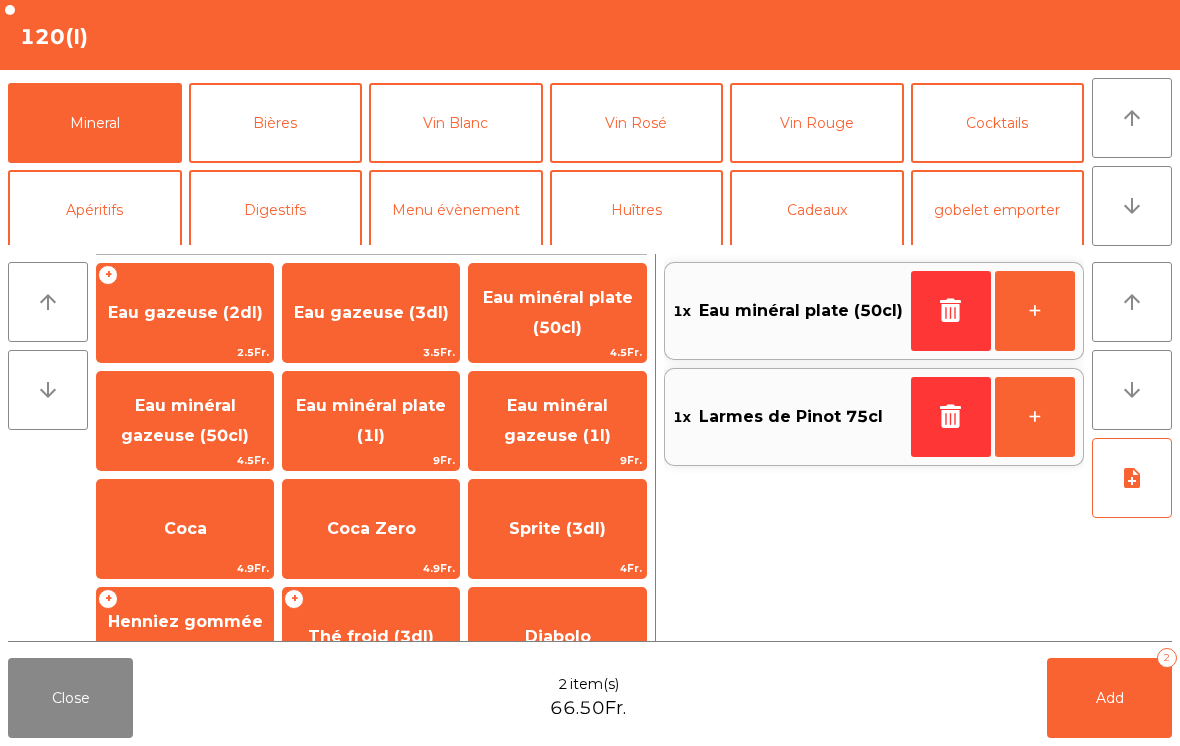 click on "arrow_upward" 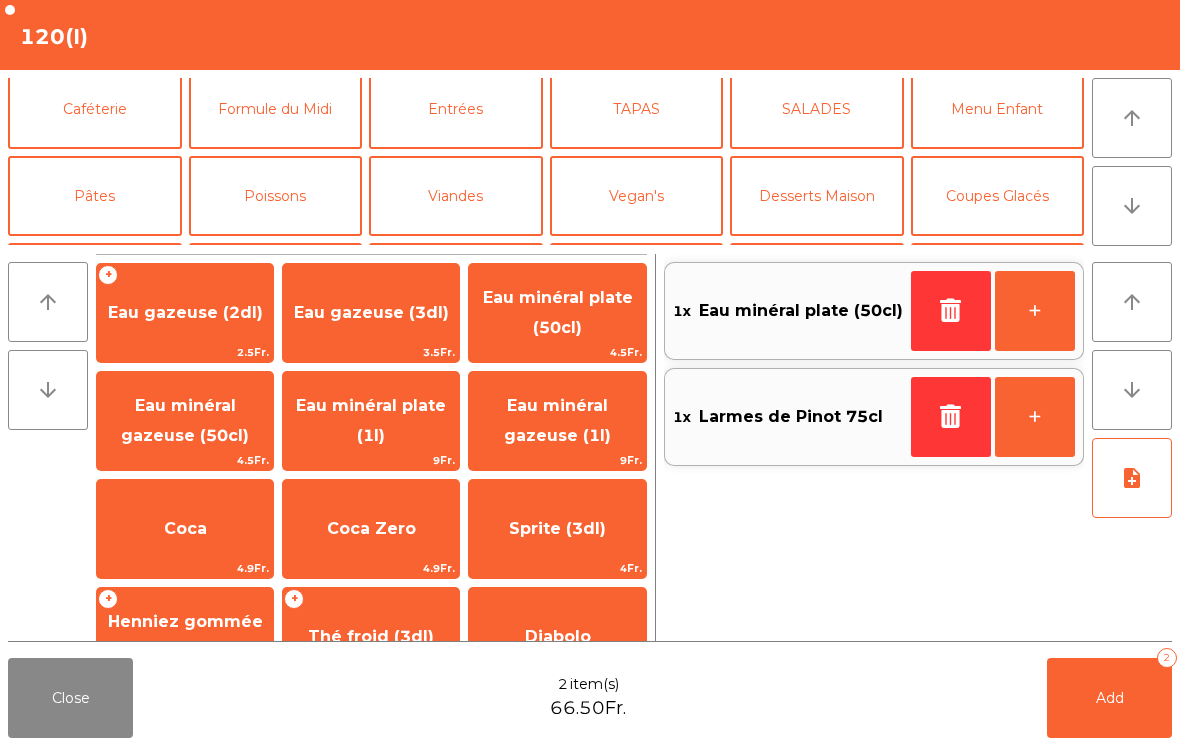 scroll, scrollTop: 14, scrollLeft: 0, axis: vertical 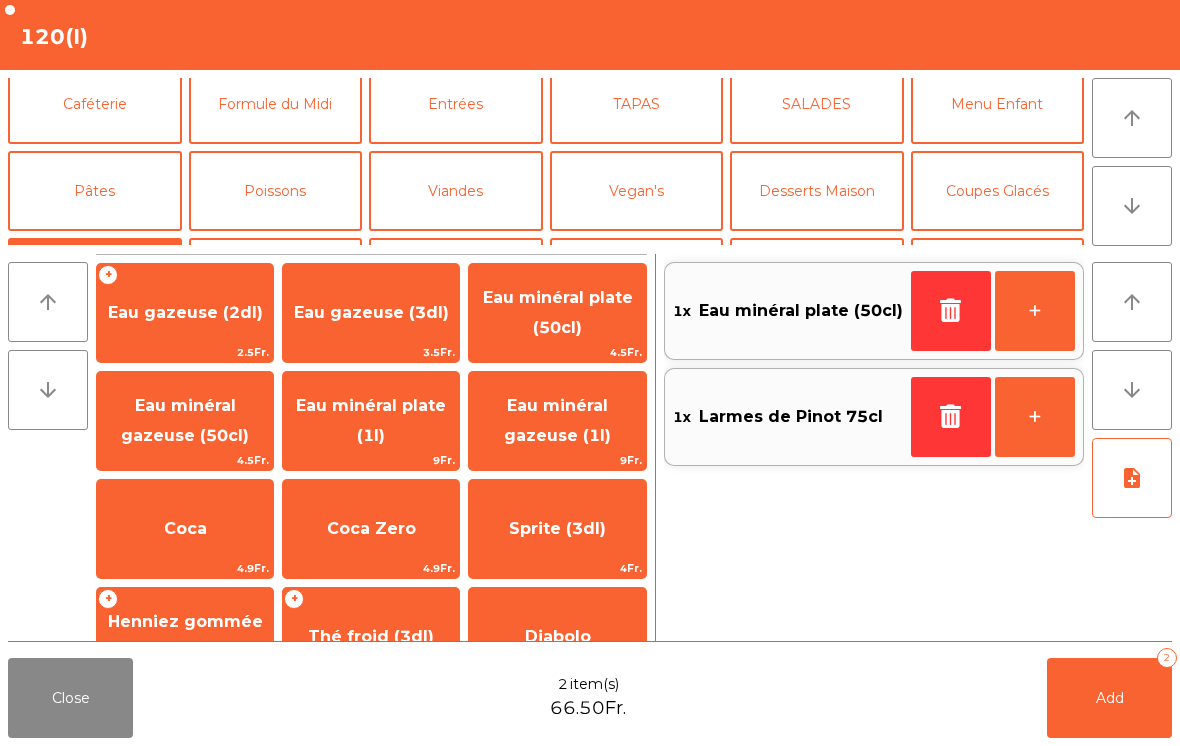 click on "Poissons" 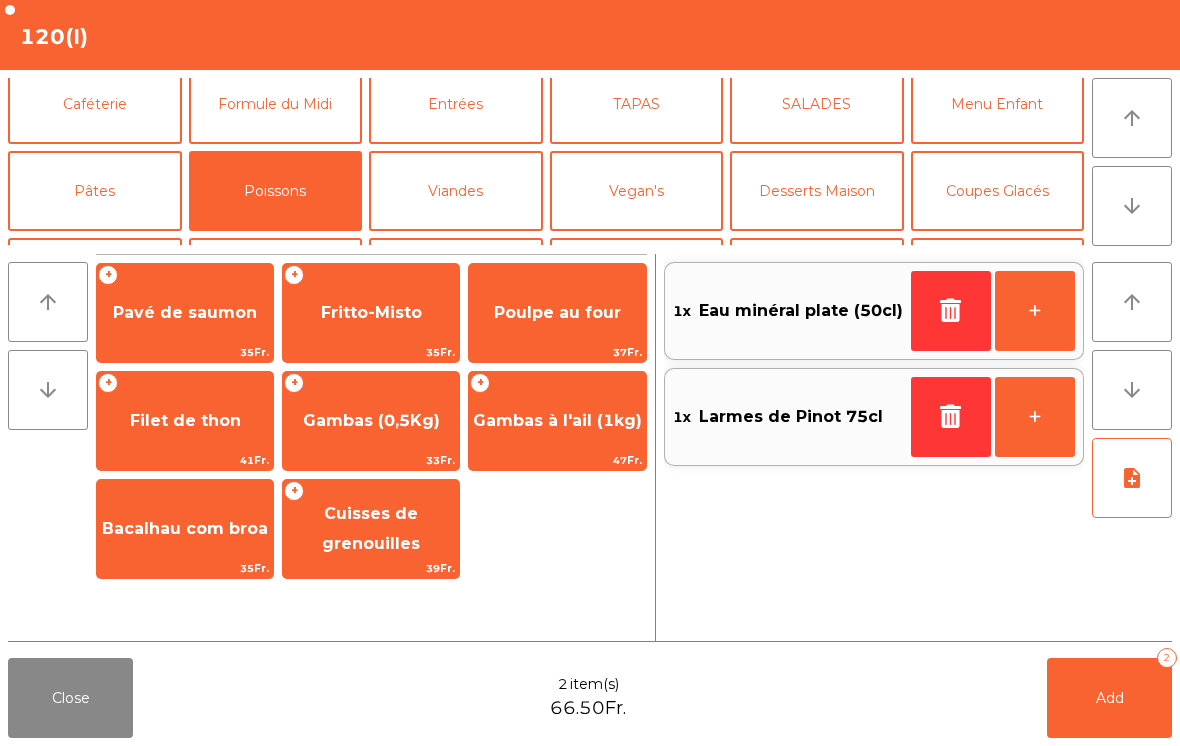 click on "Gambas à l'ail (1kg)" 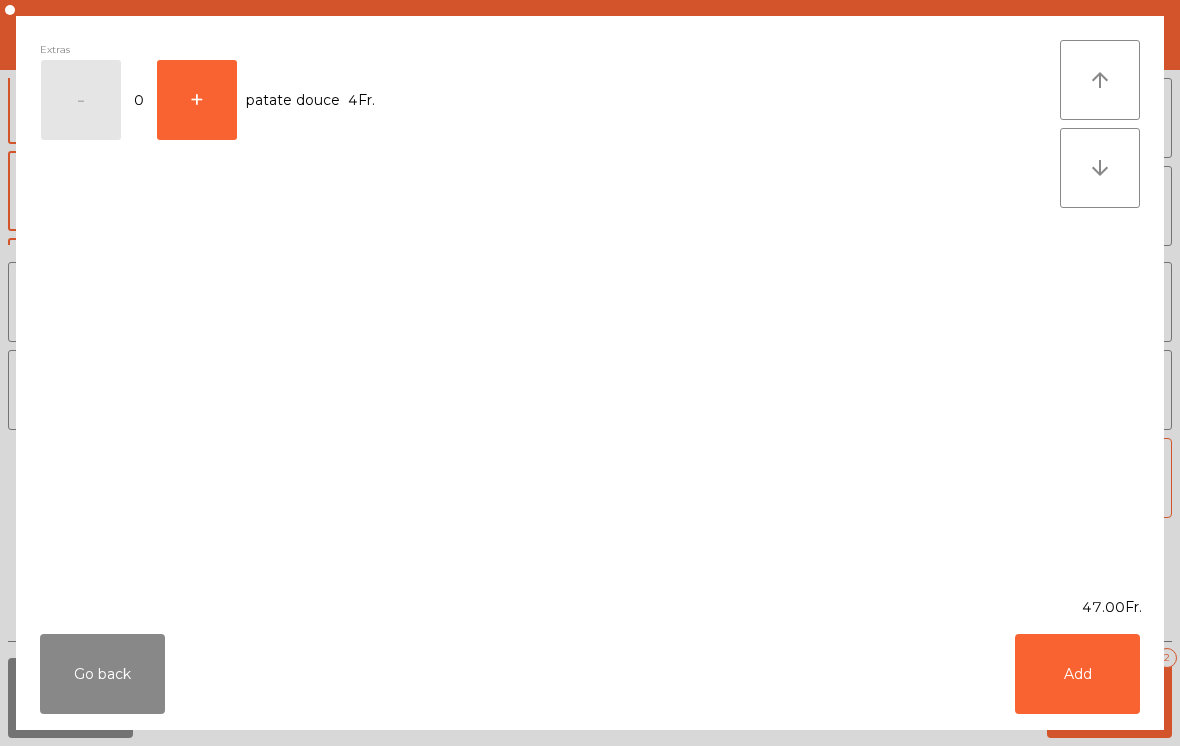 click on "Add" 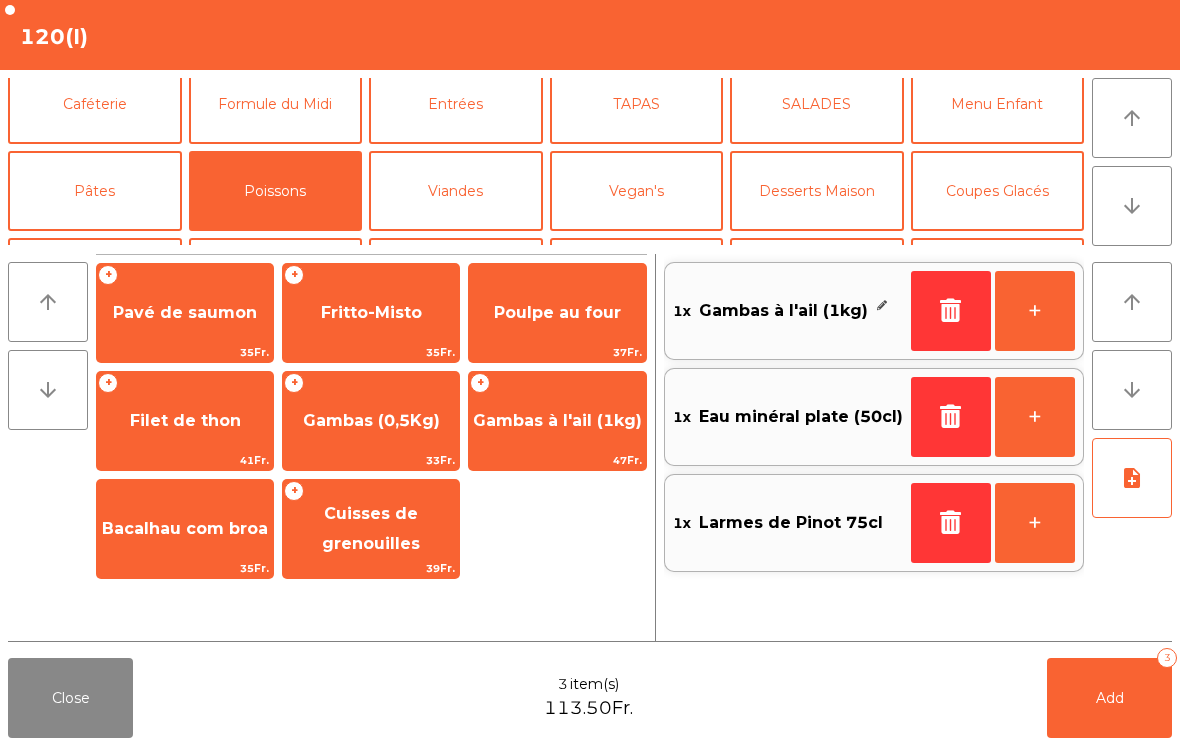 click on "note_add" 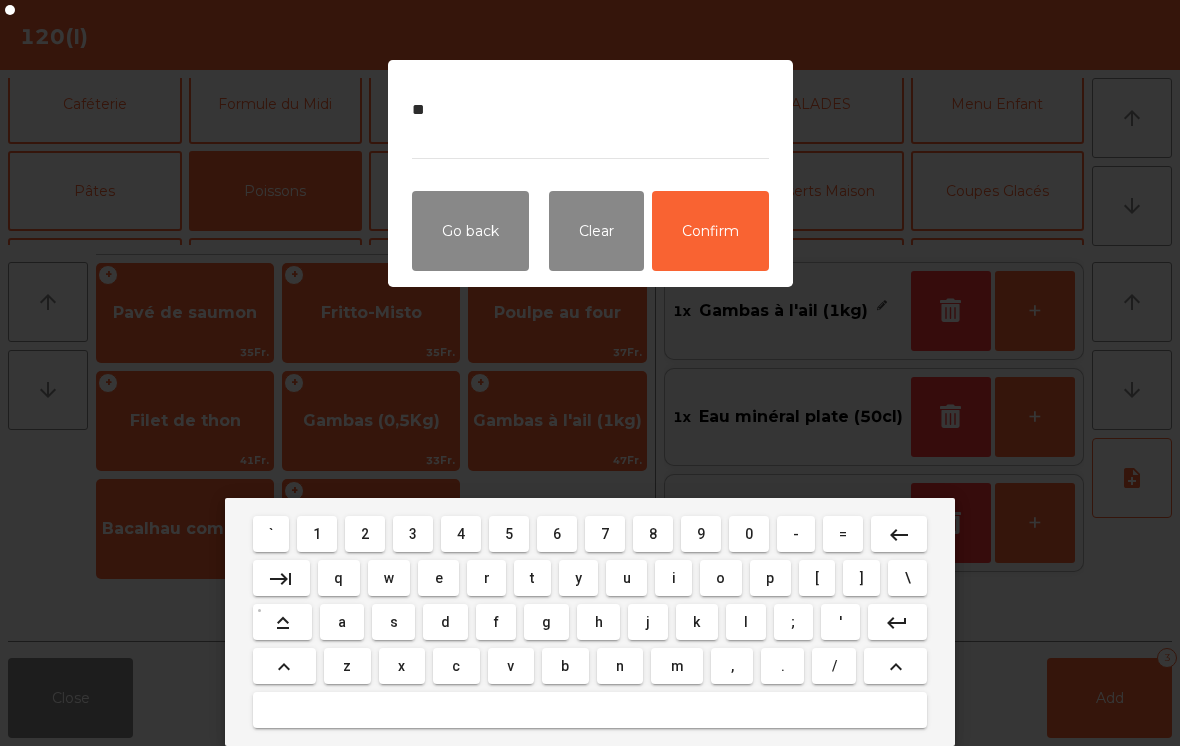 type on "*" 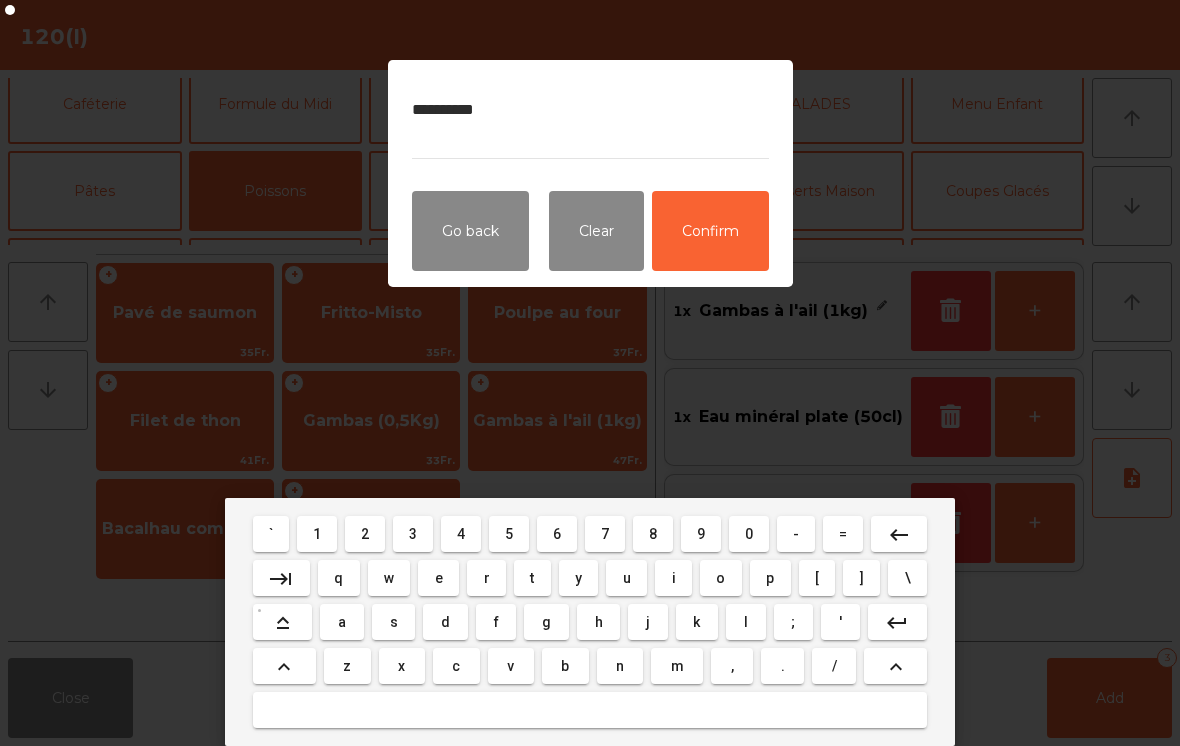 type on "**********" 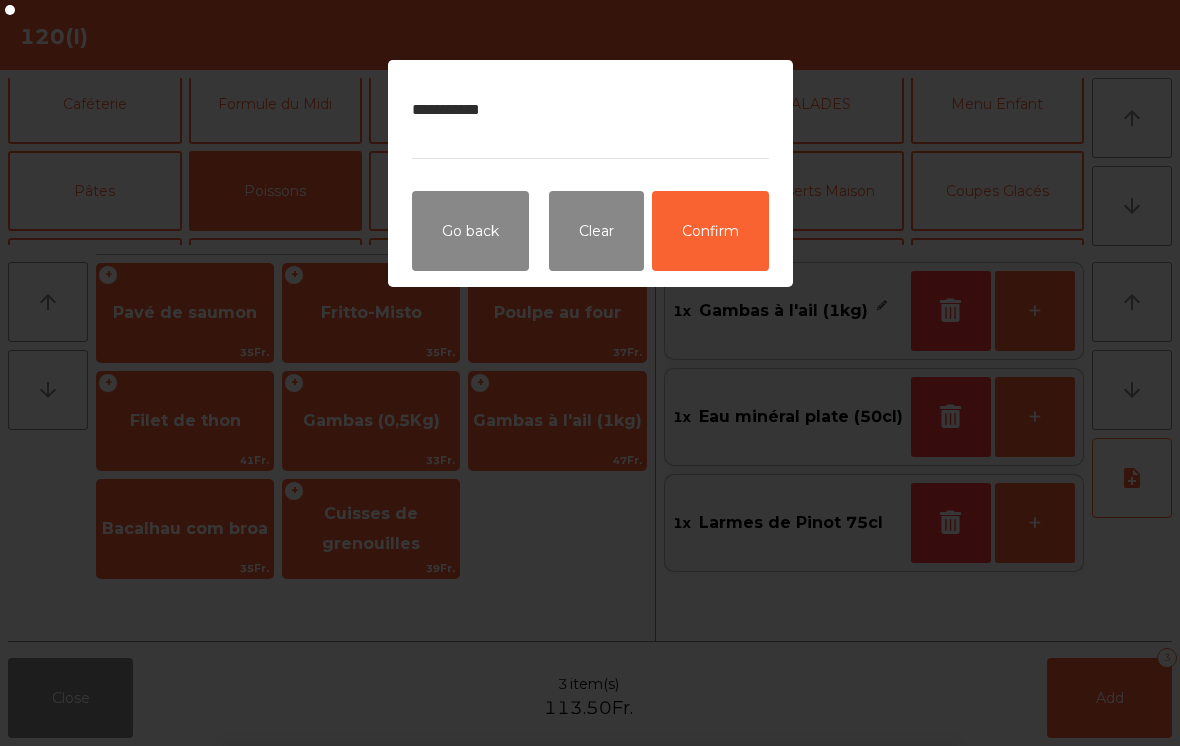 click on "Confirm" 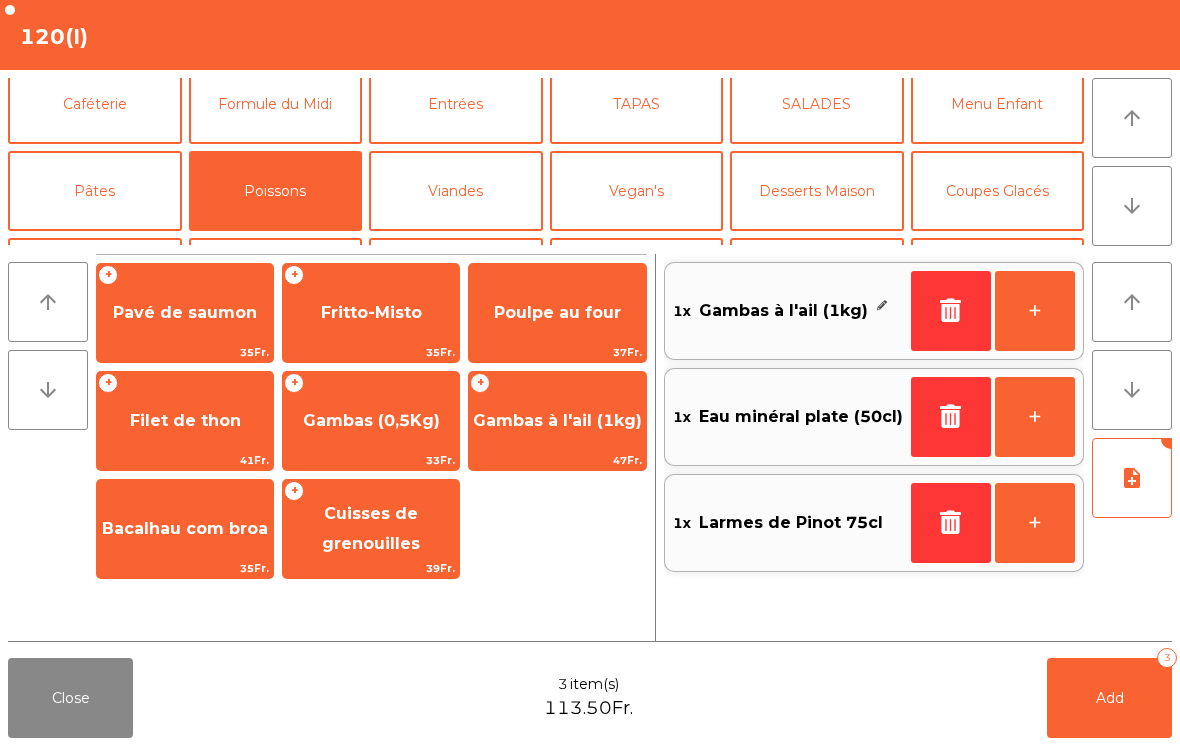 click on "Menu Enfant" 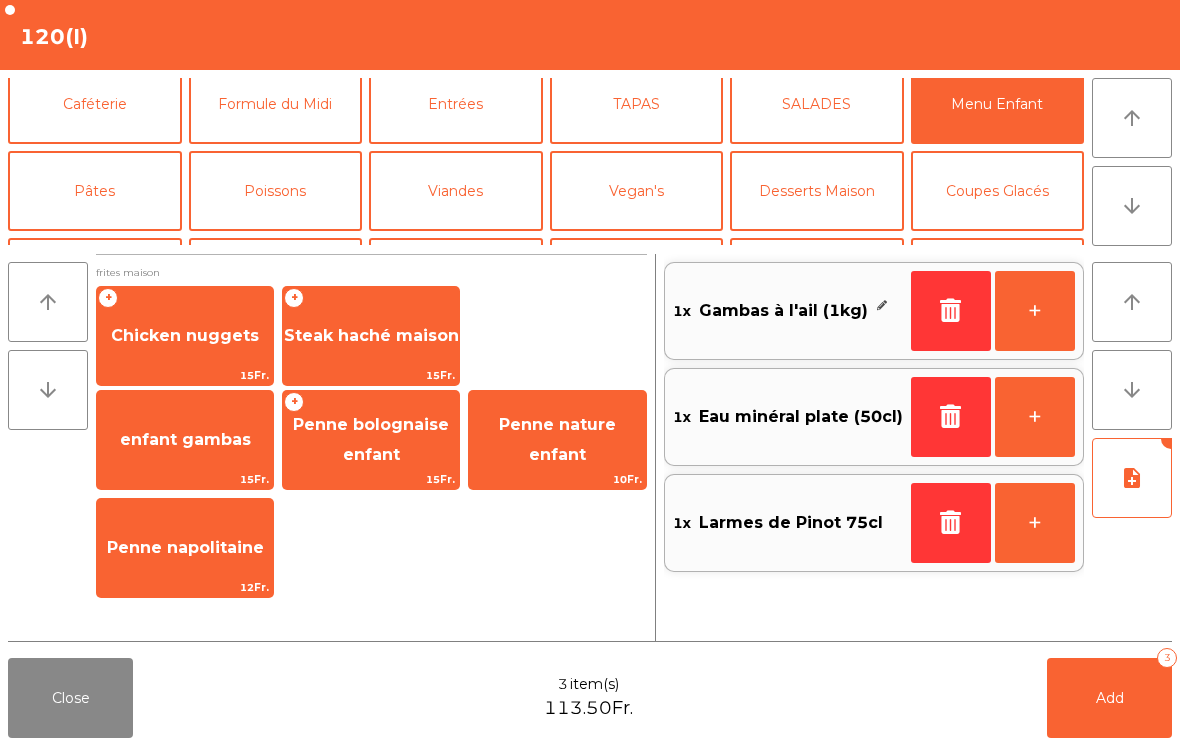click on "Penne bolognaise enfant" 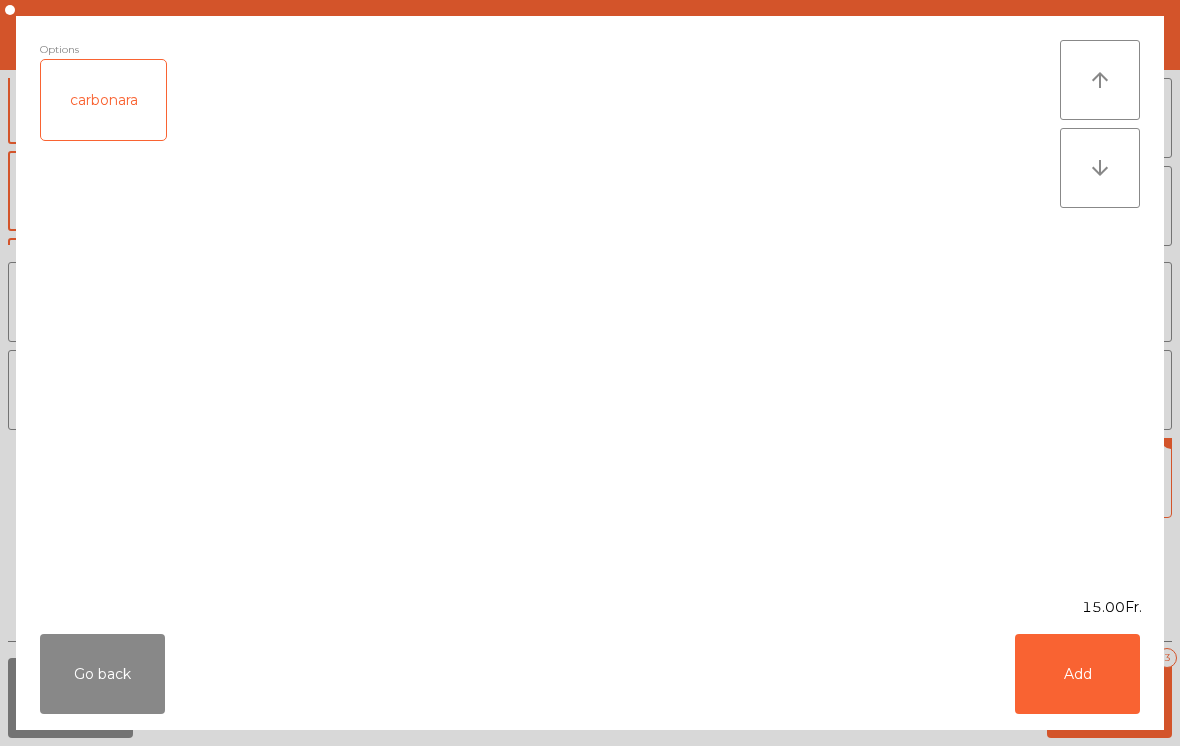 click on "Add" 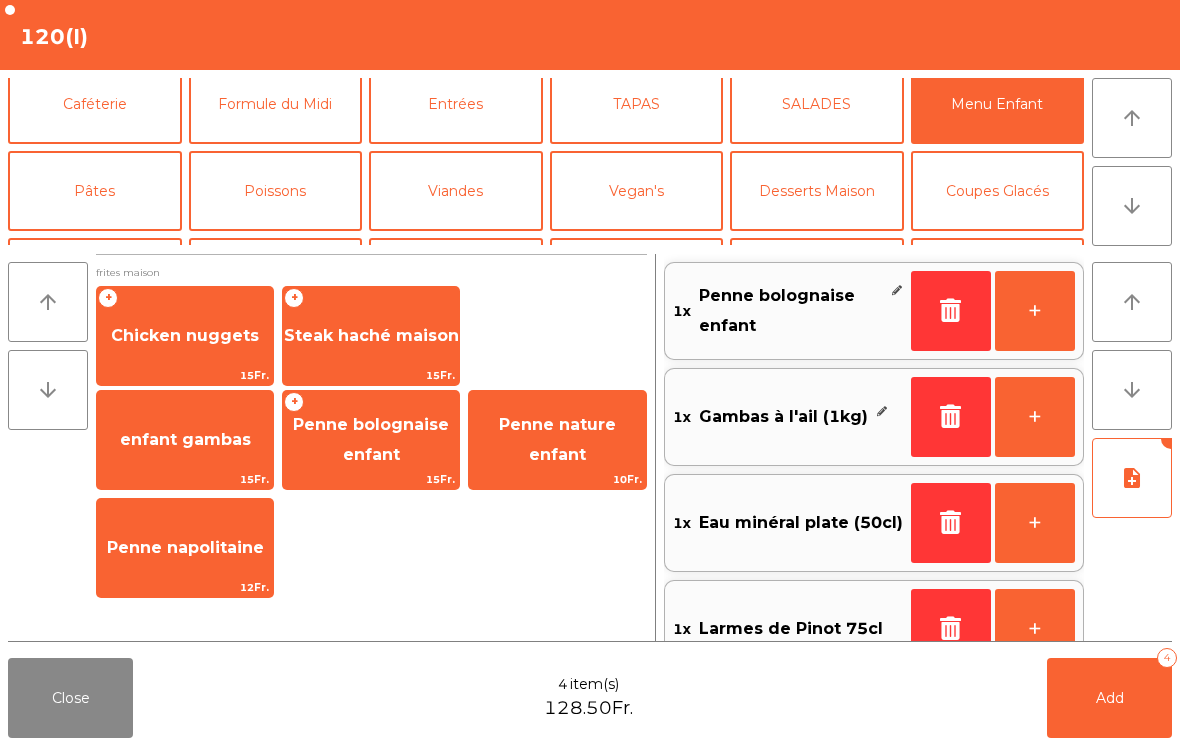 click on "Poissons" 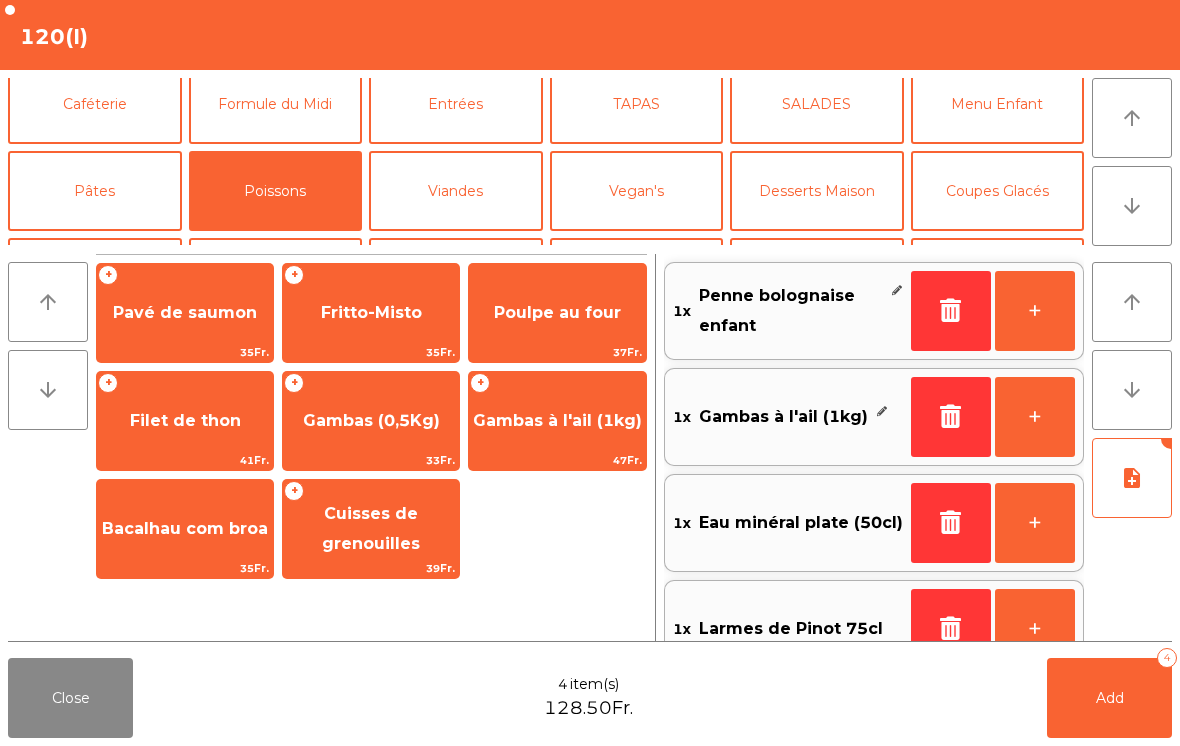 click on "Poulpe au four" 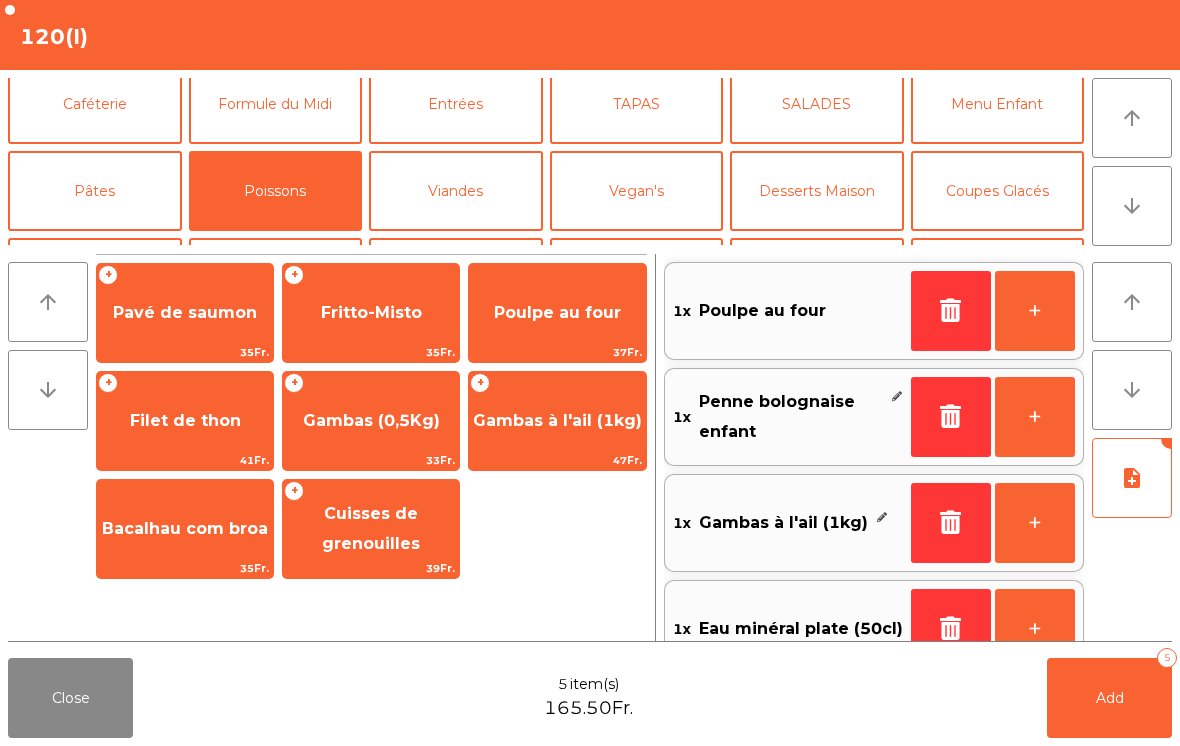 scroll, scrollTop: 8, scrollLeft: 0, axis: vertical 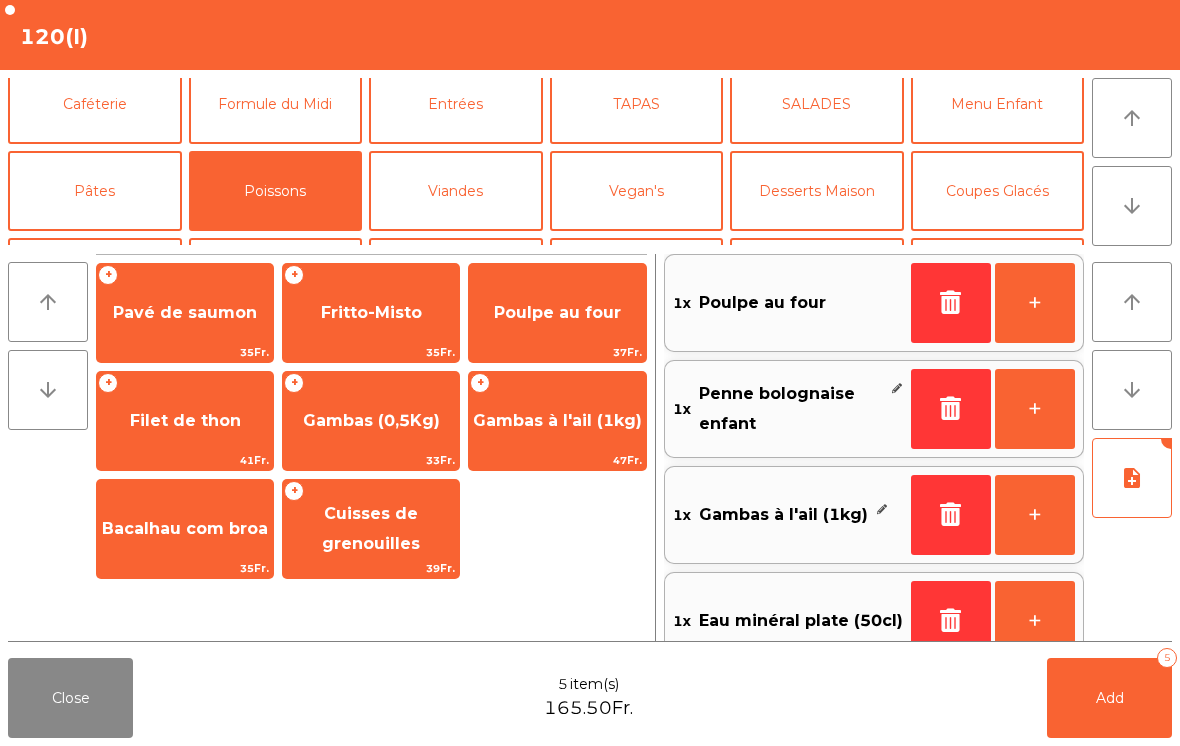 click on "Bacalhau com broa" 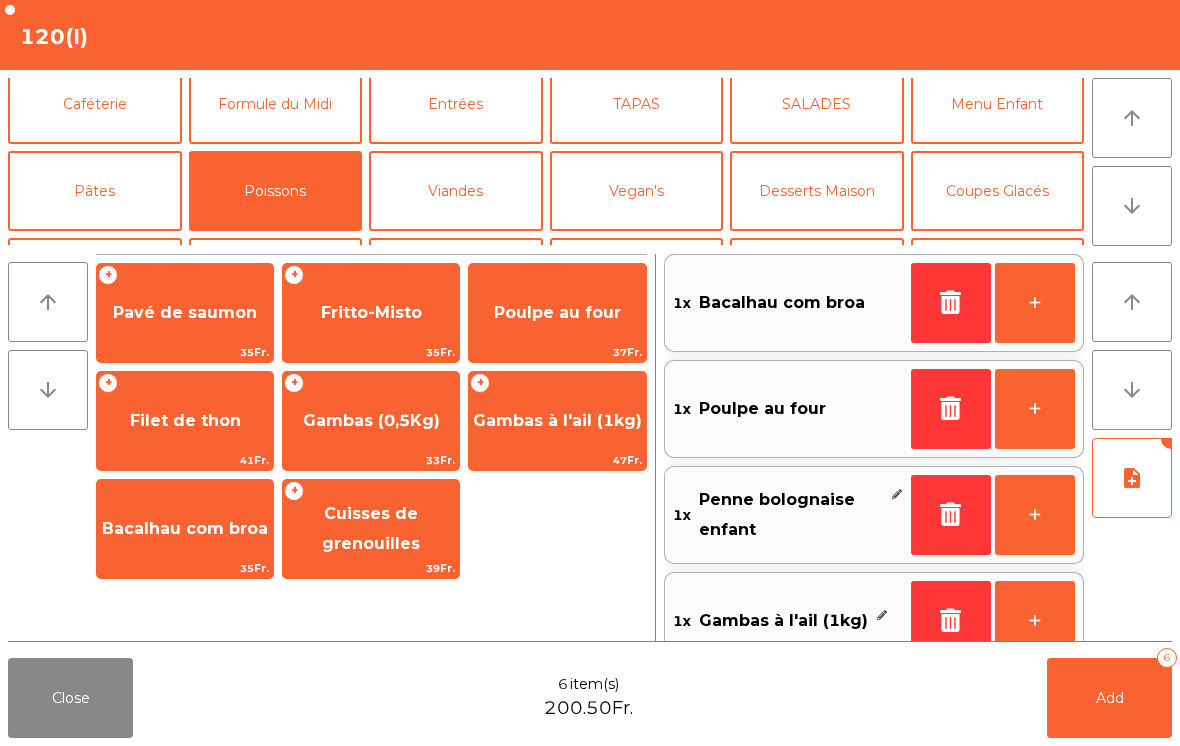 click on "Add   6" 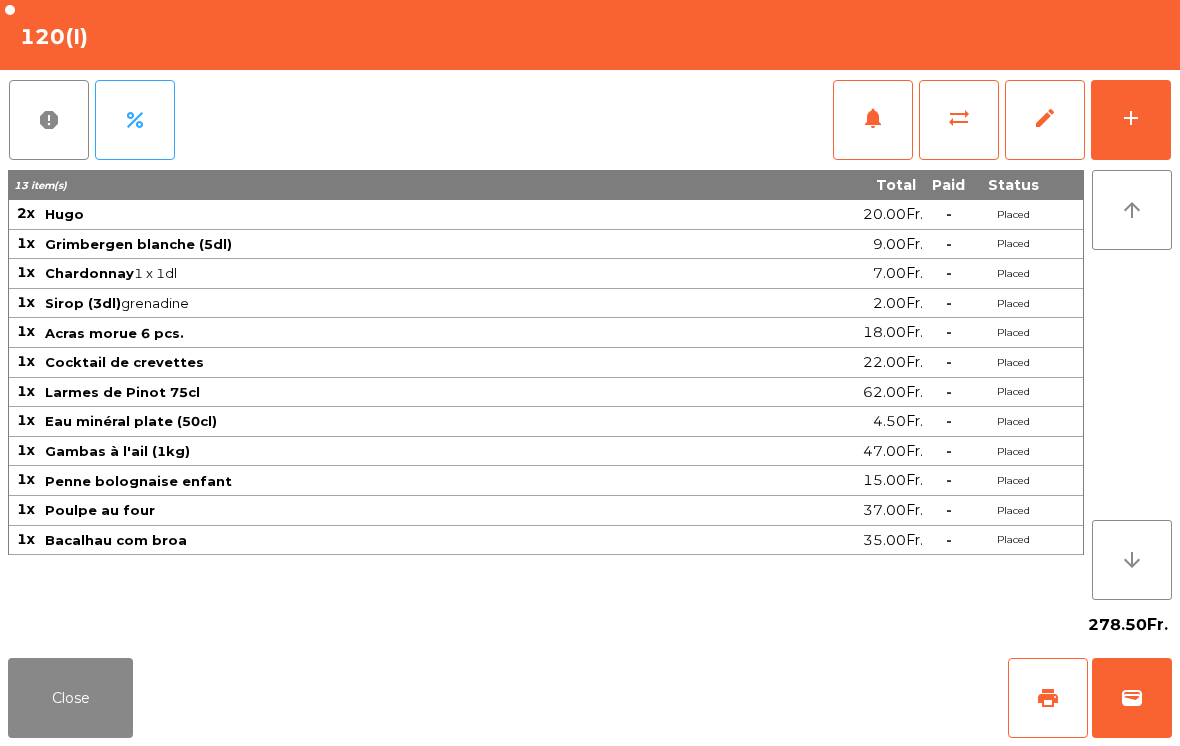 click on "add" 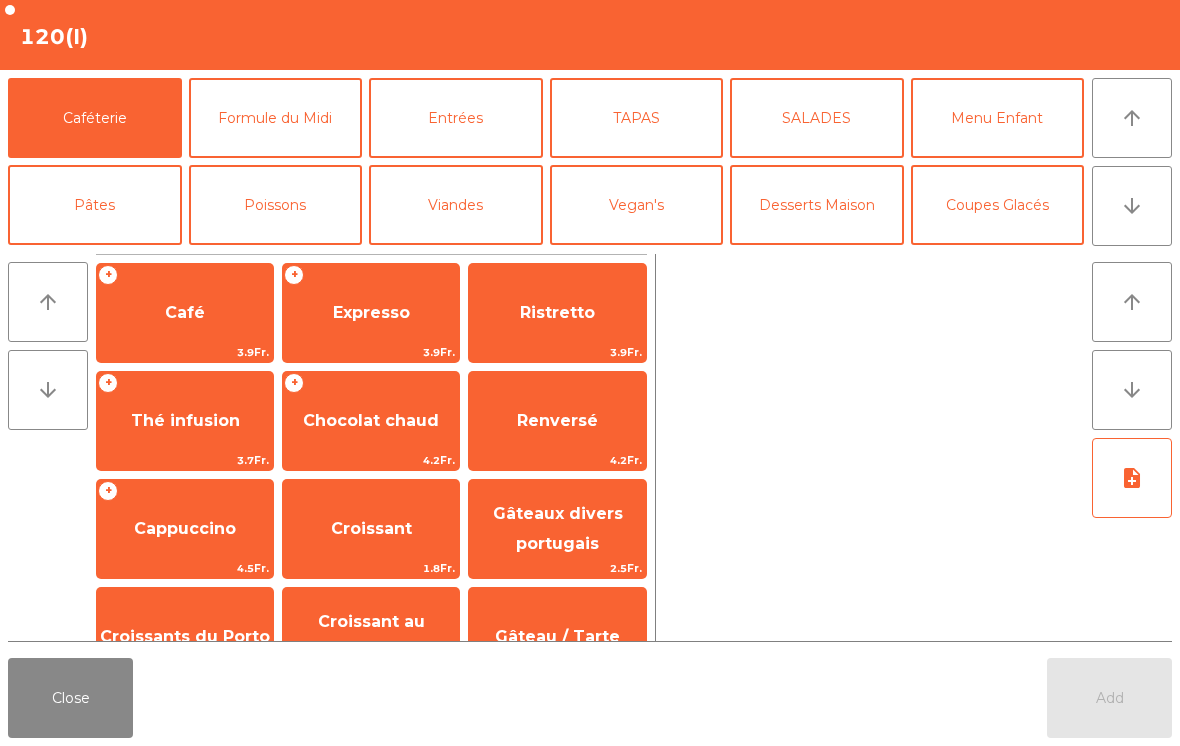 click on "arrow_downward" 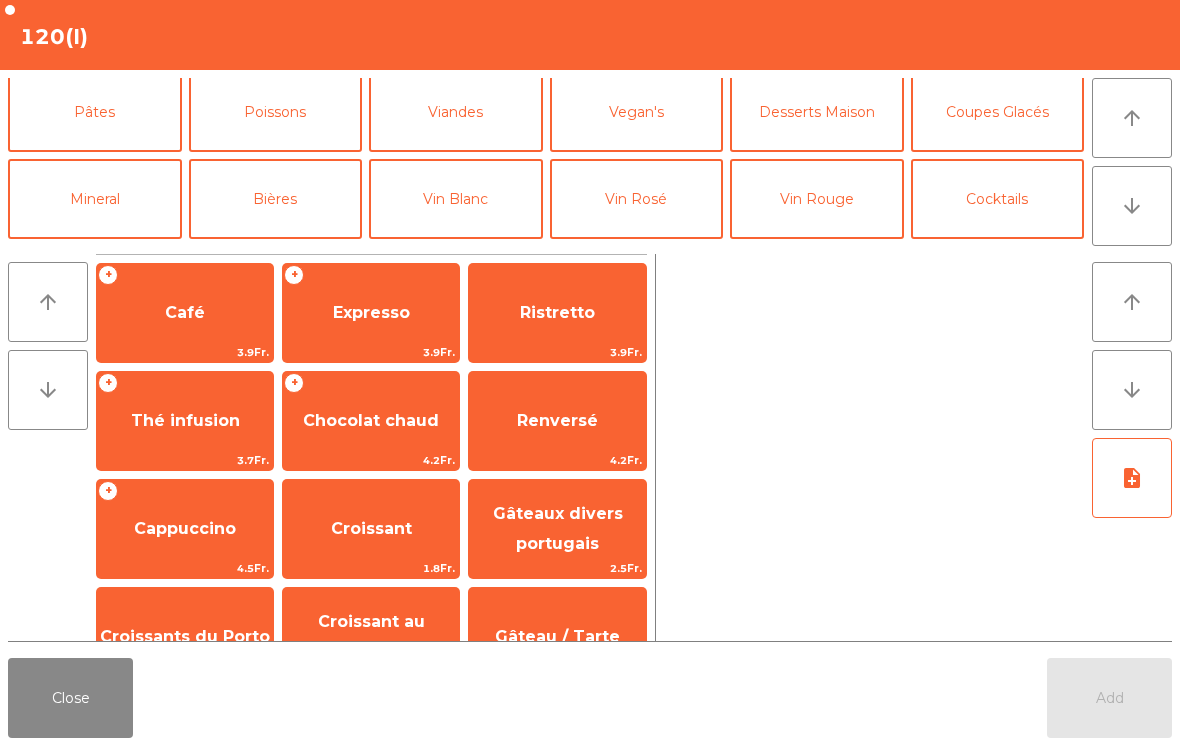 scroll, scrollTop: 174, scrollLeft: 0, axis: vertical 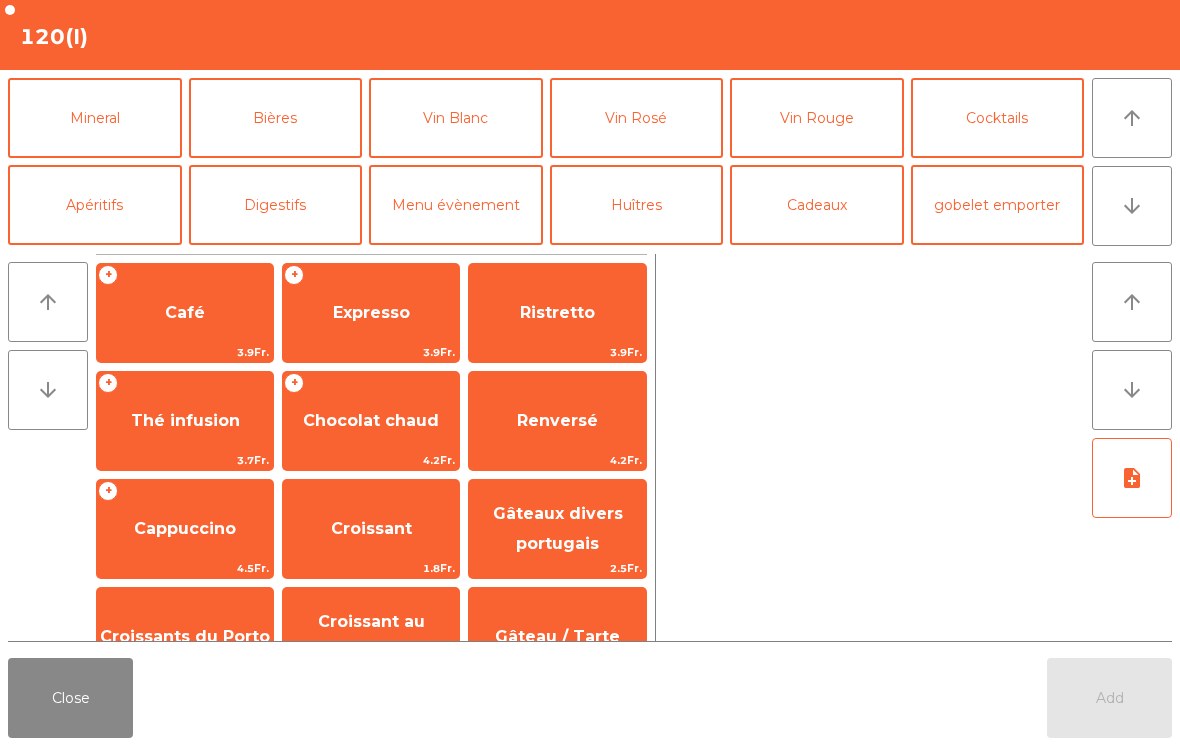 click on "Cocktails" 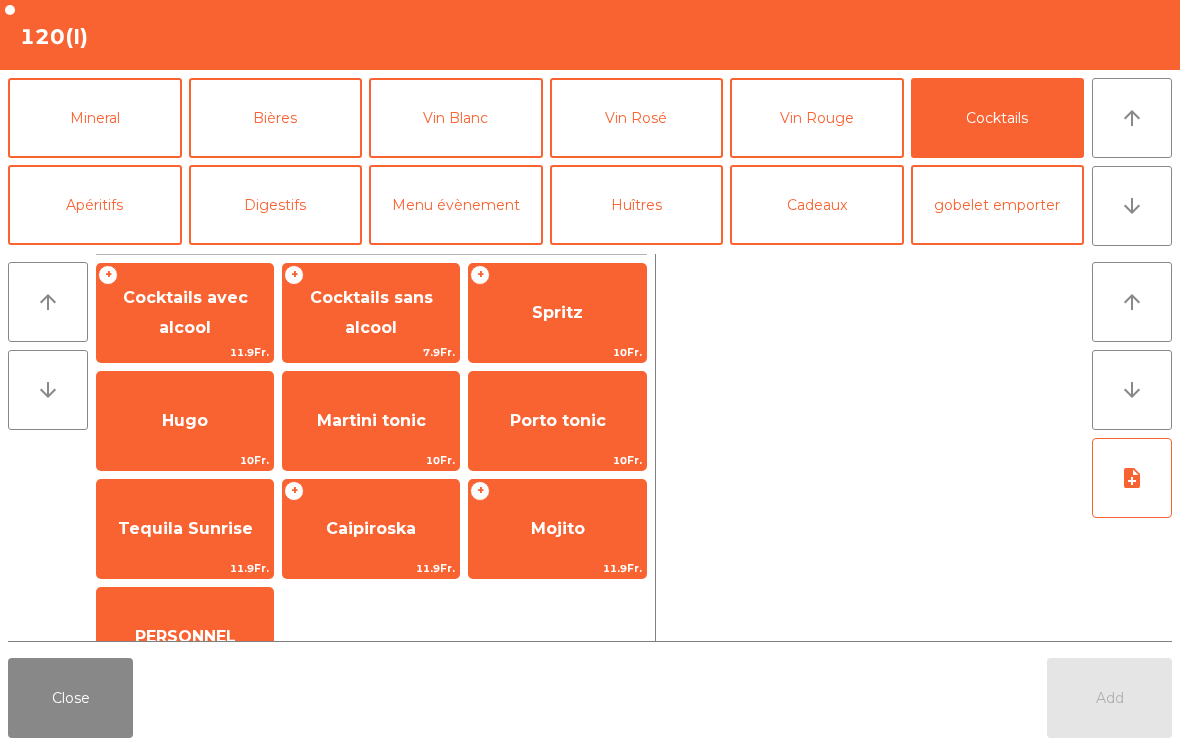 click on "10Fr." 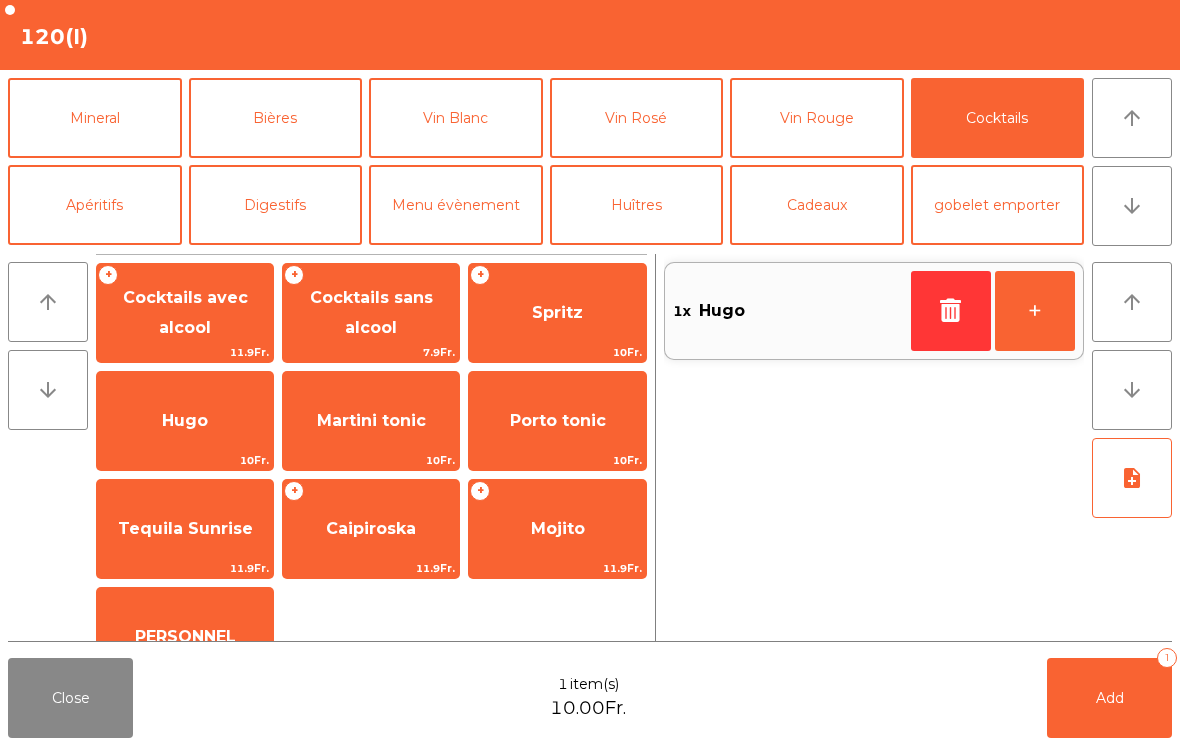click on "Add   1" 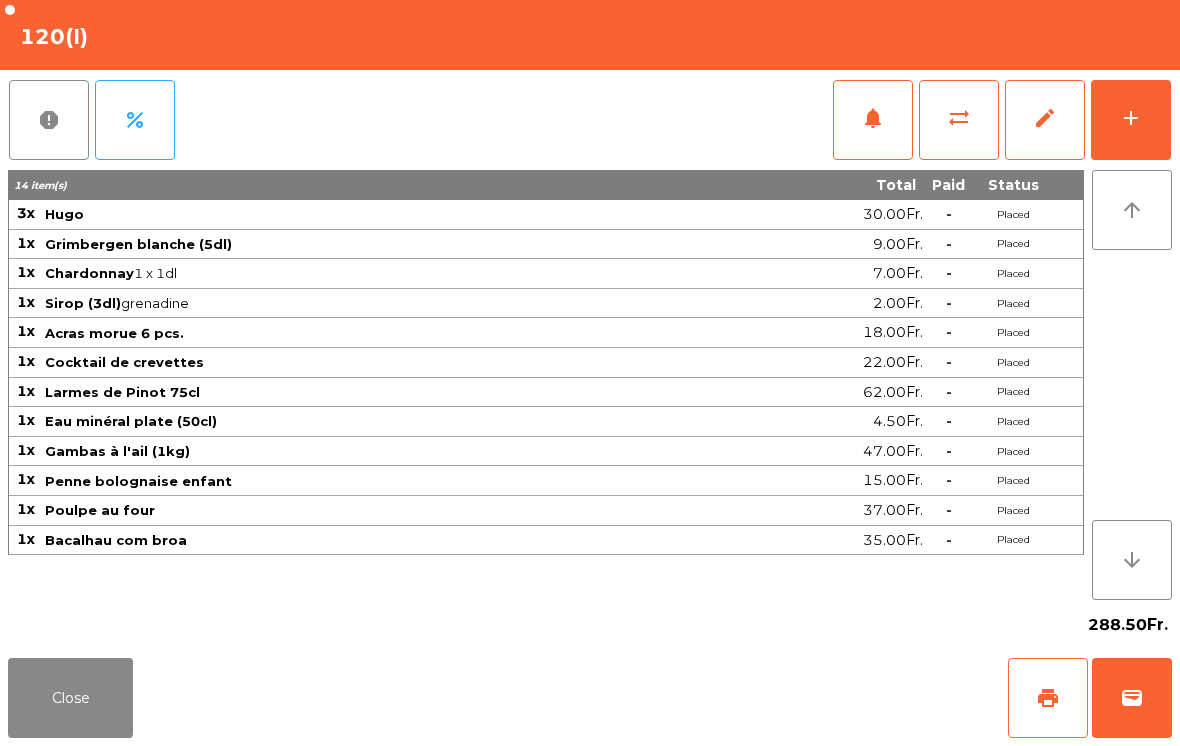 click on "Close" 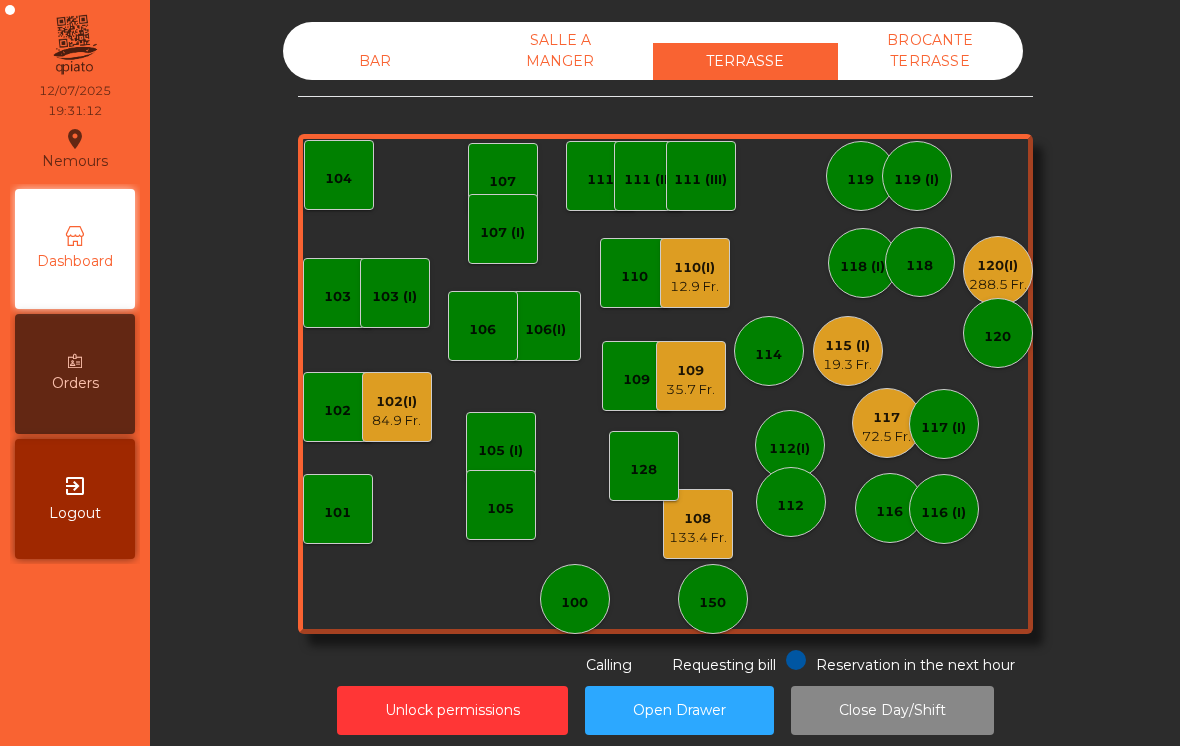 click on "104" 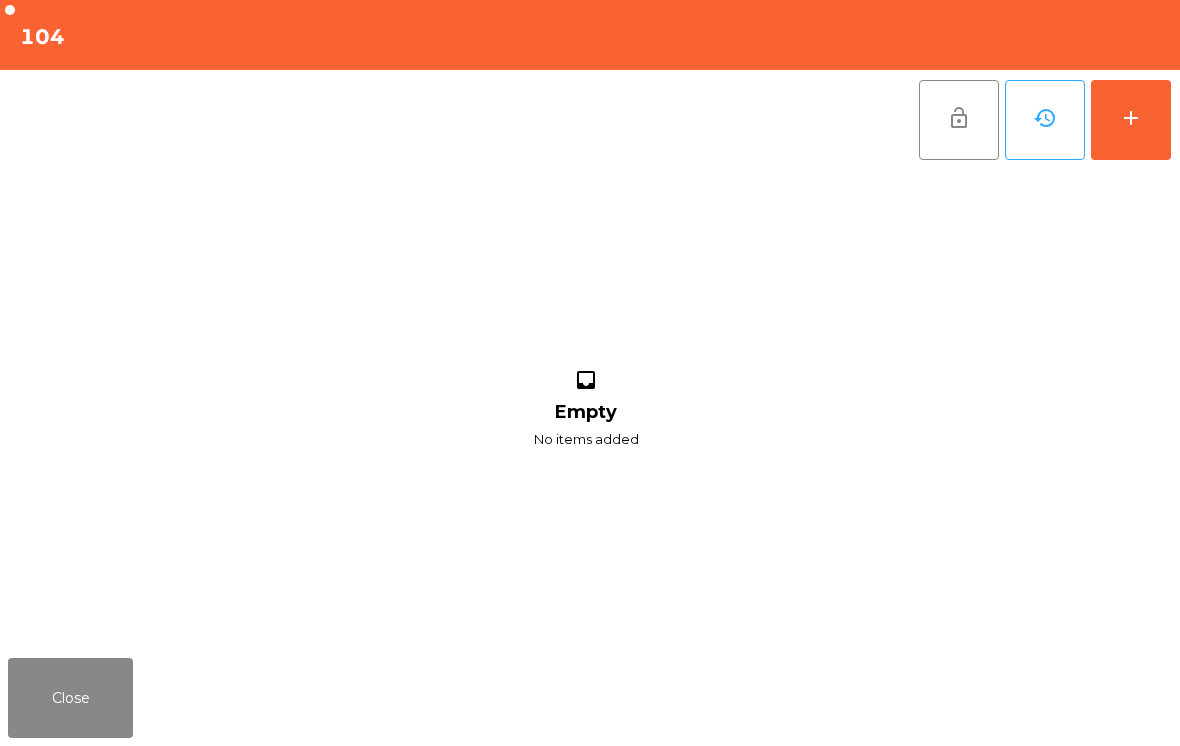 click on "add" 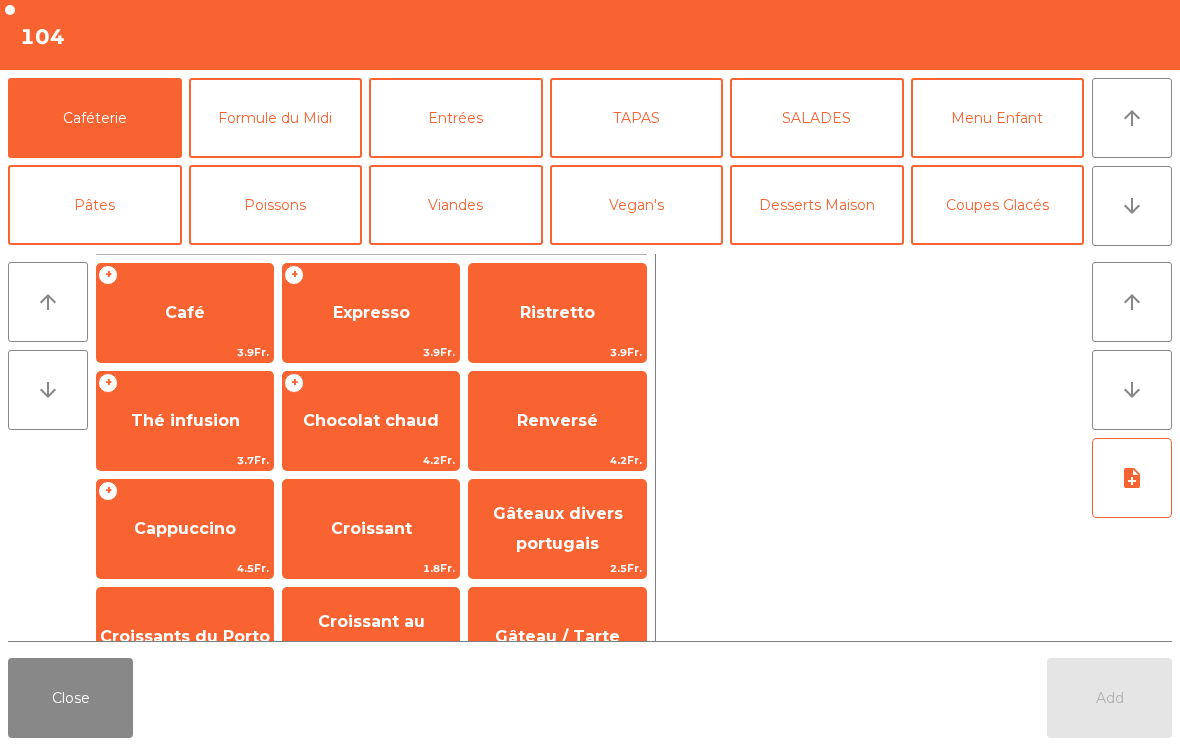 click on "arrow_downward" 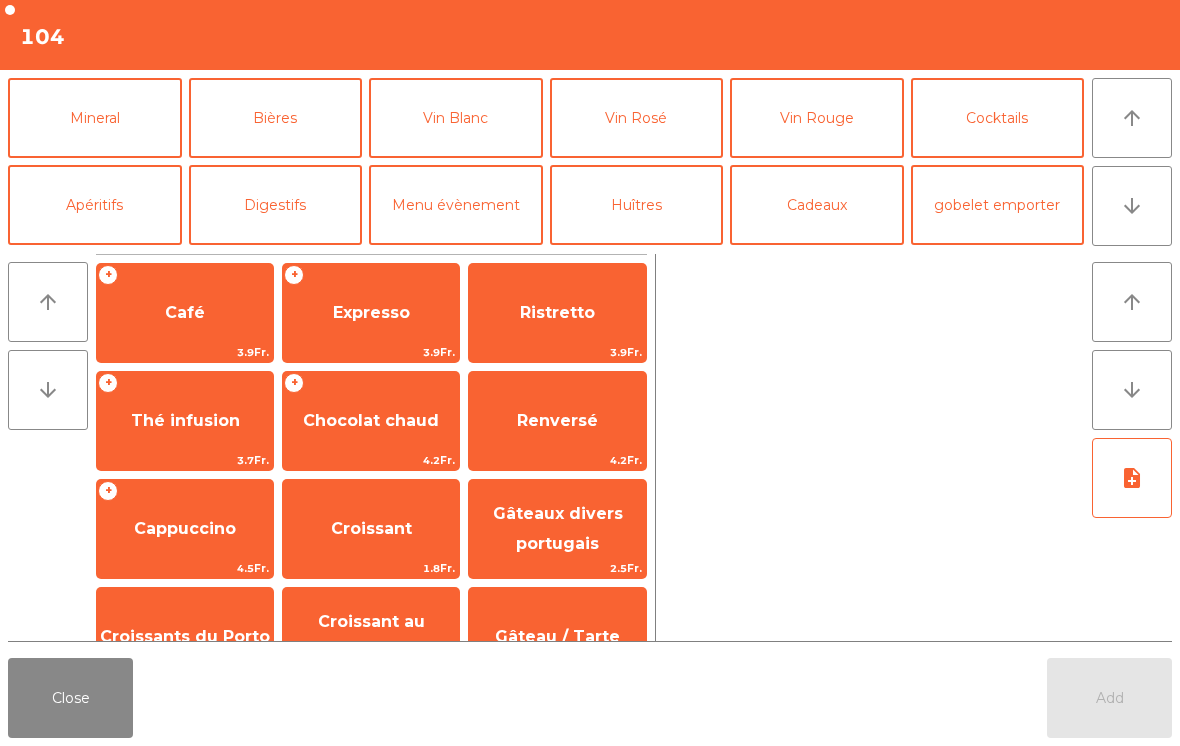 click on "Mineral" 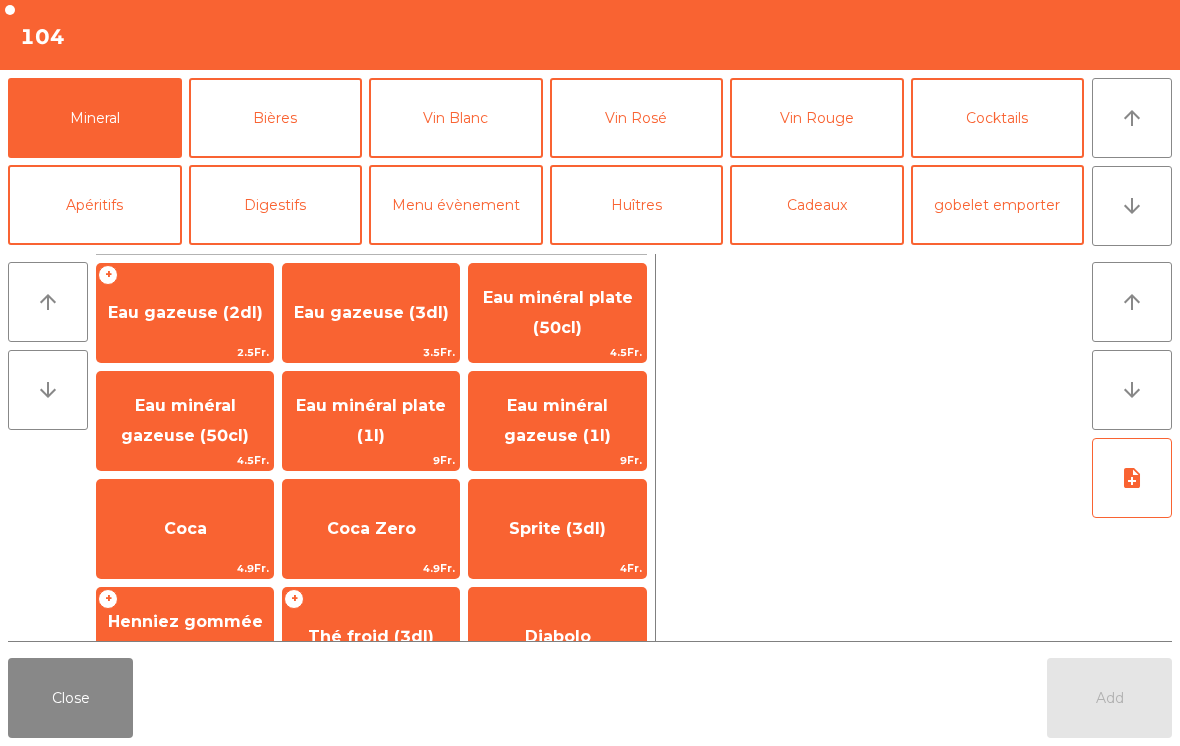 click on "Eau minéral gazeuse (1l)" 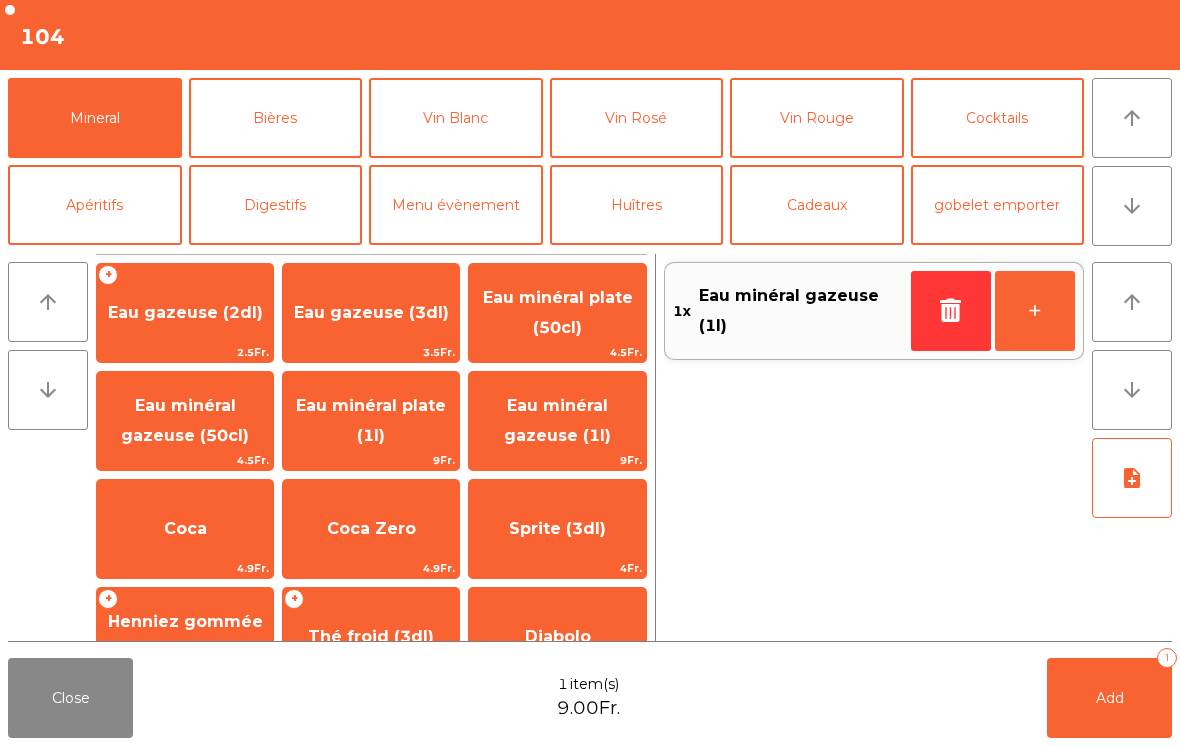 click on "Add   1" 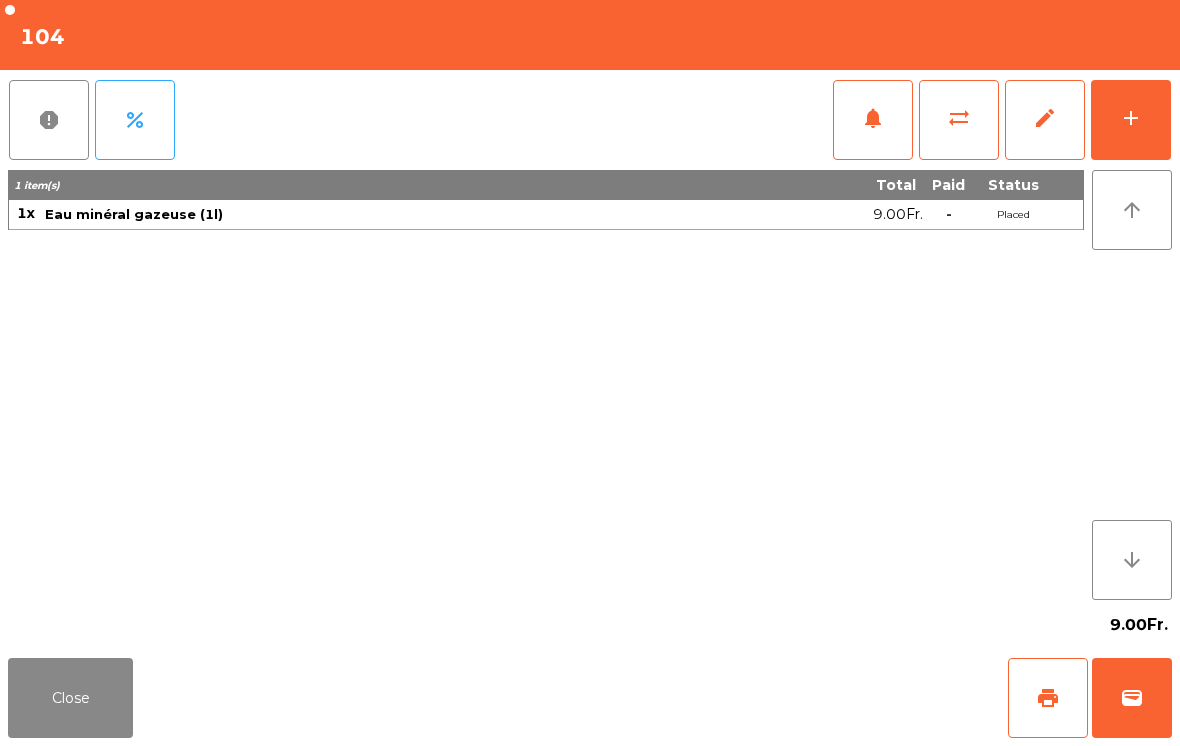 click on "Close" 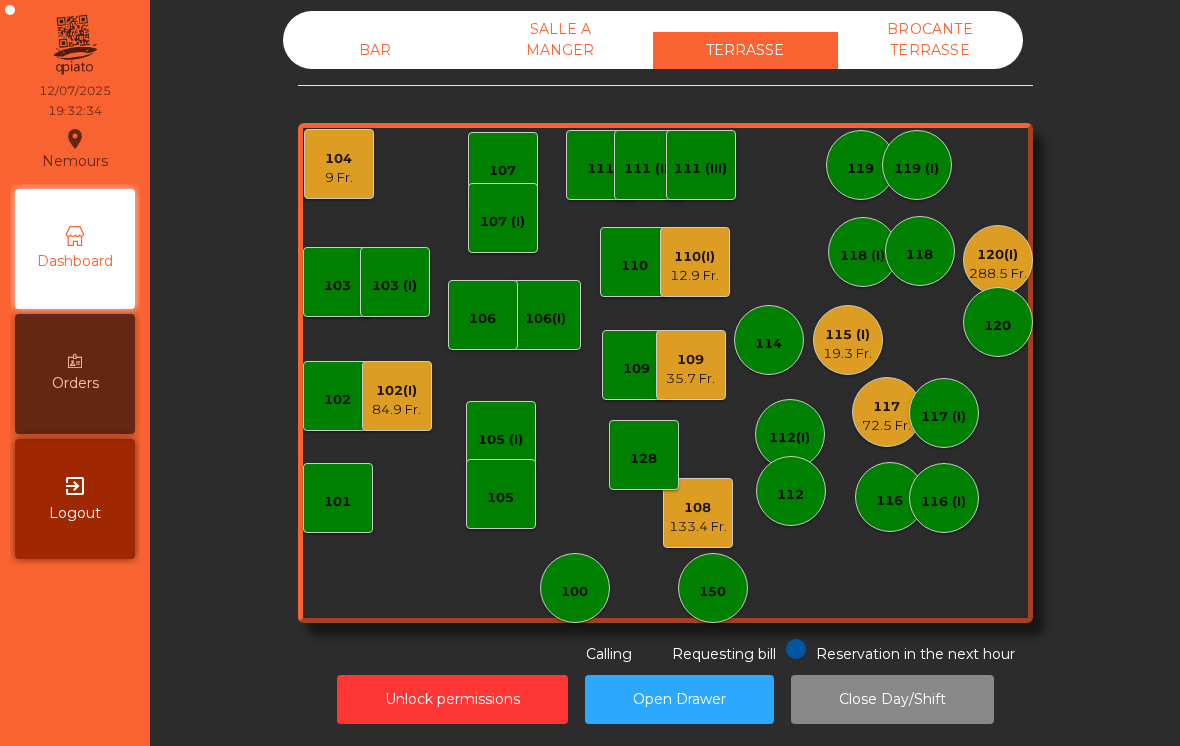 click on "288.5 Fr." 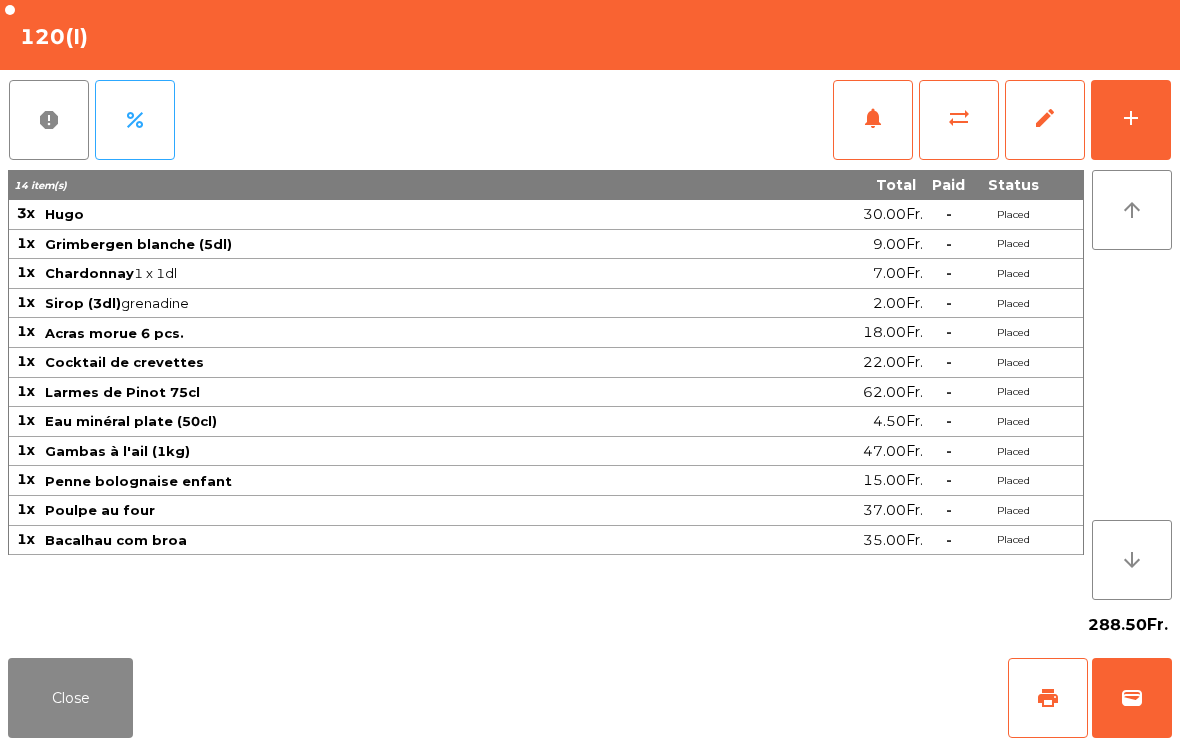 click on "Close" 